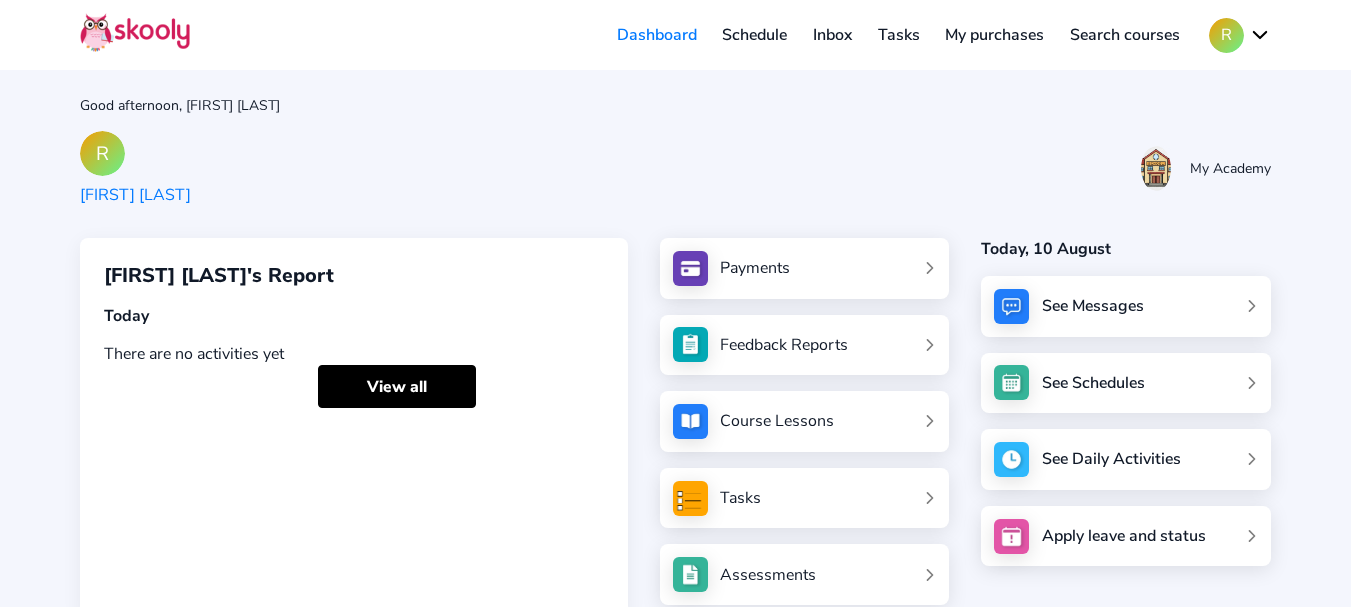 scroll, scrollTop: 0, scrollLeft: 0, axis: both 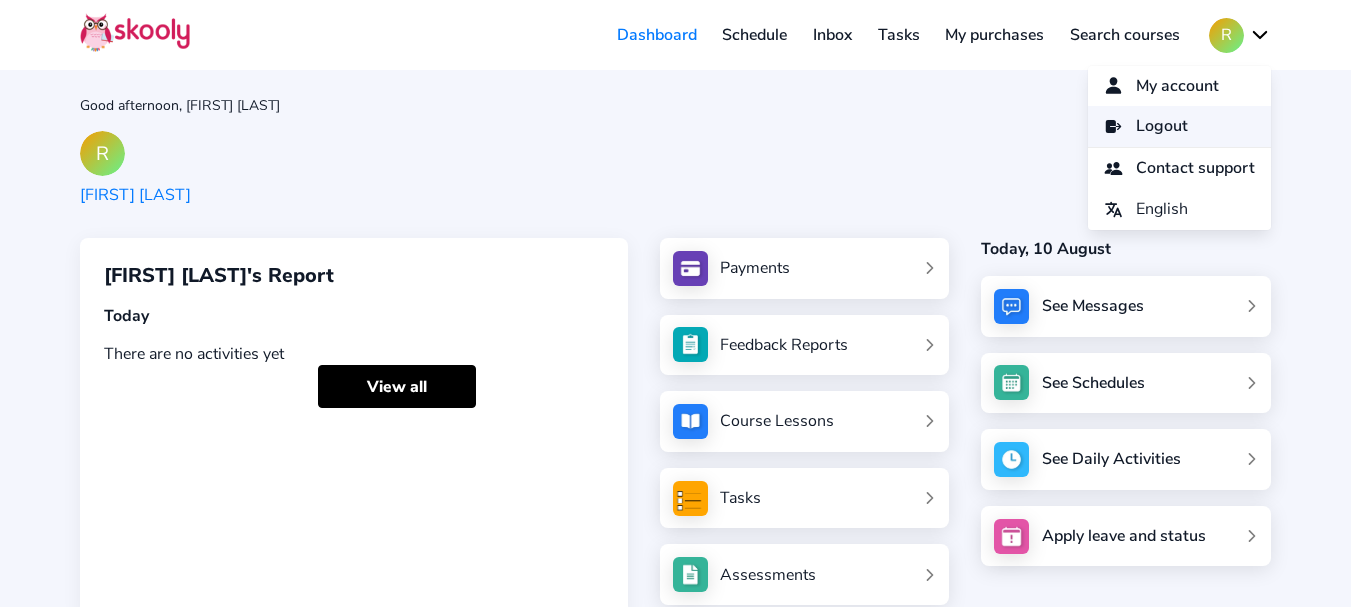 click on "Logout" 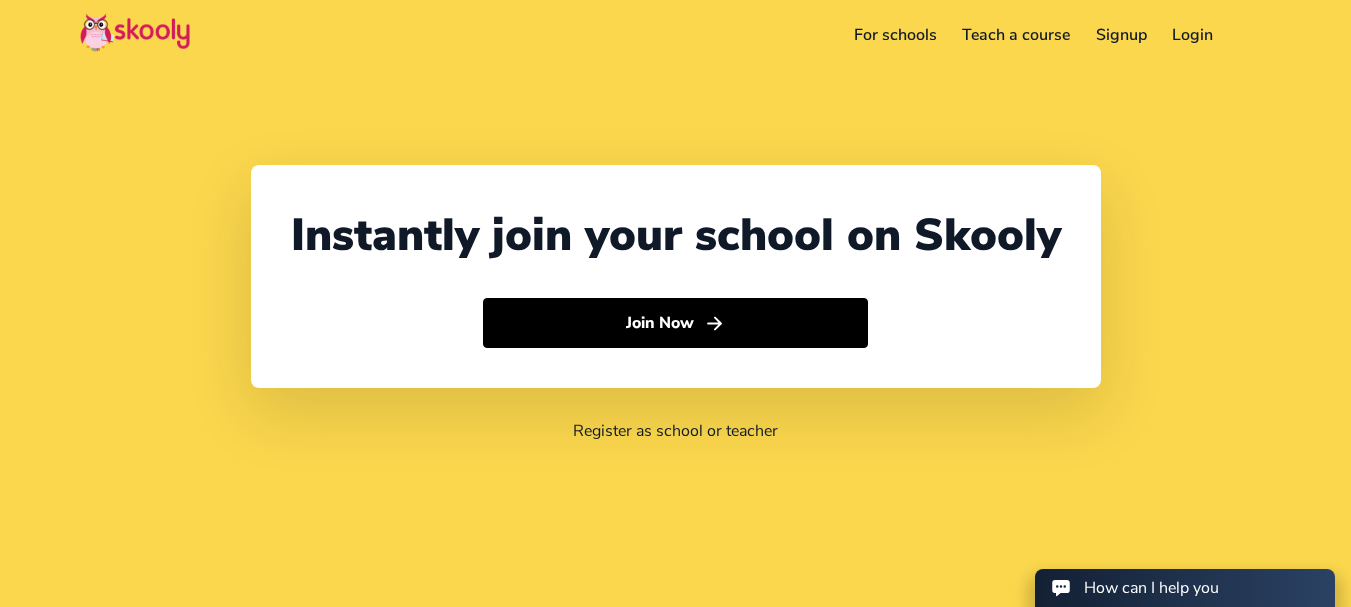 select on "91" 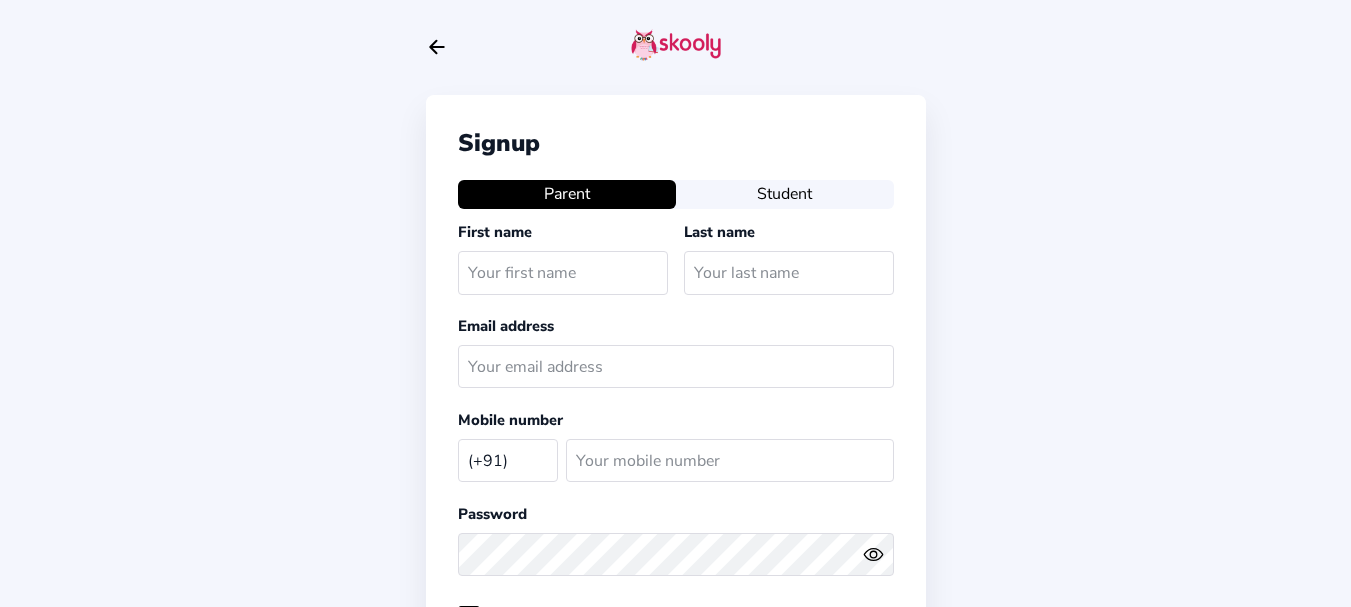 select on "IN" 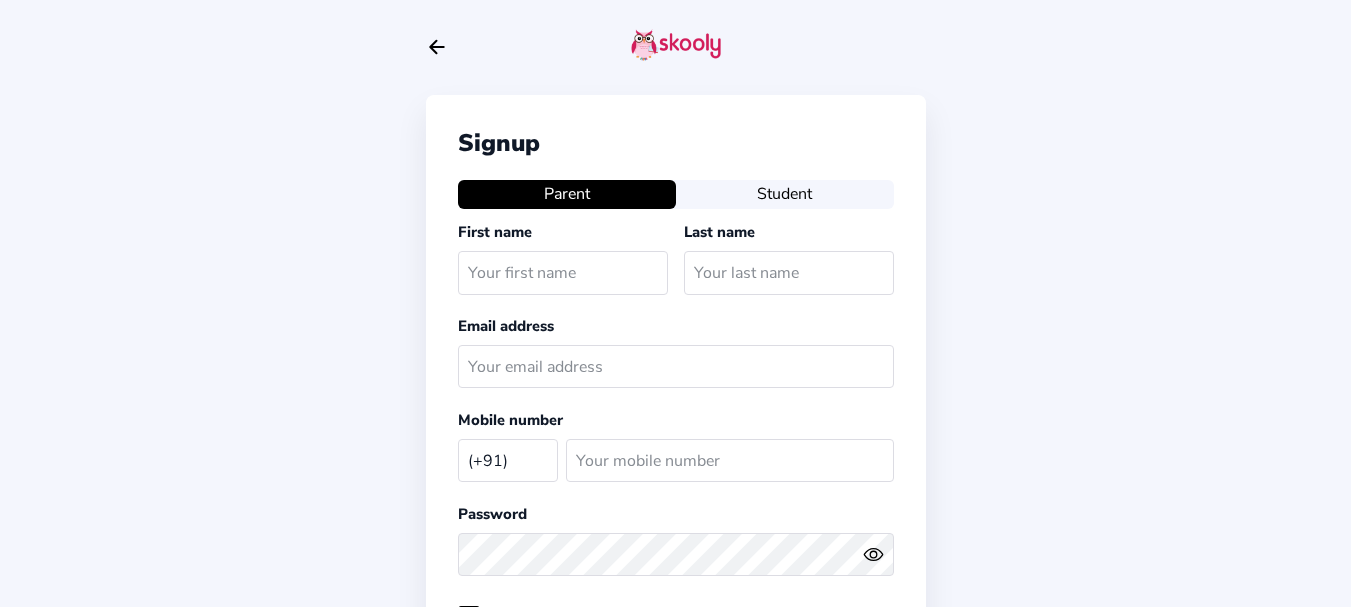 click on "Student" 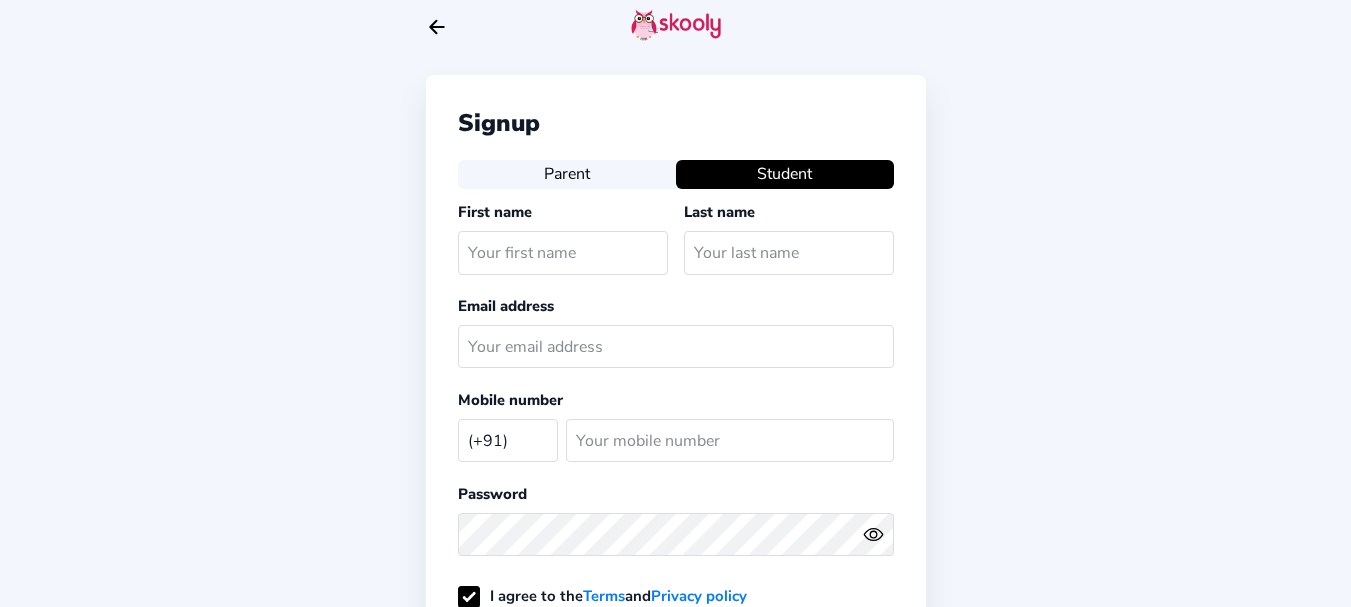 scroll, scrollTop: 0, scrollLeft: 0, axis: both 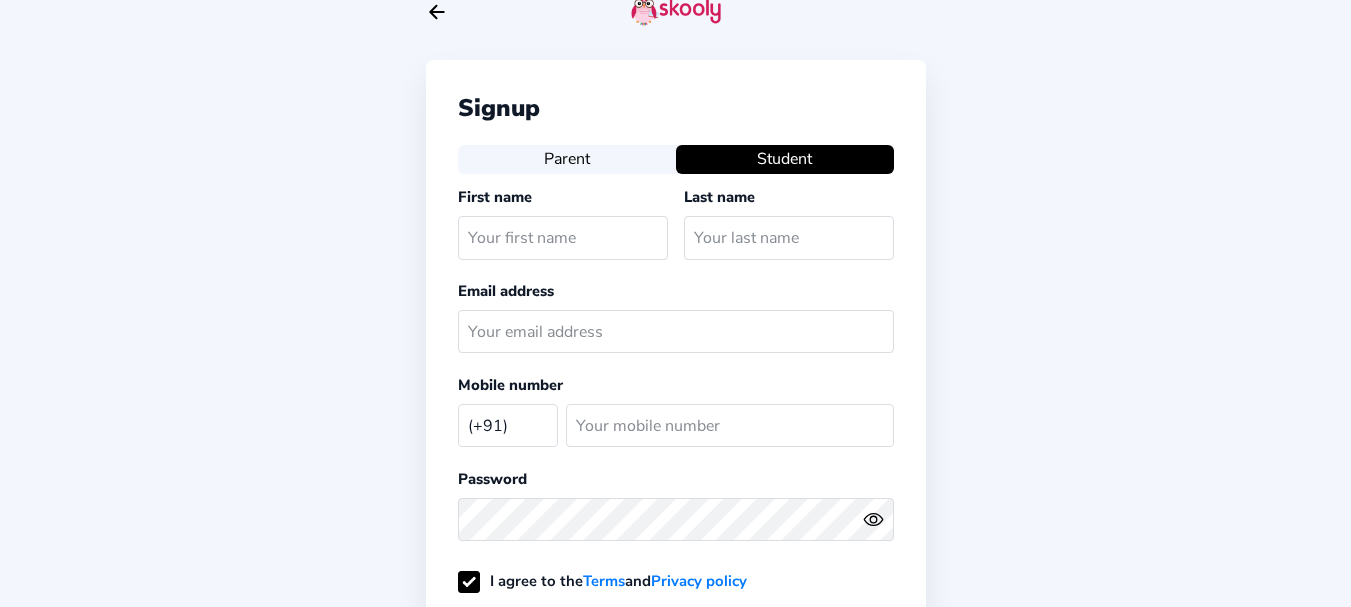type 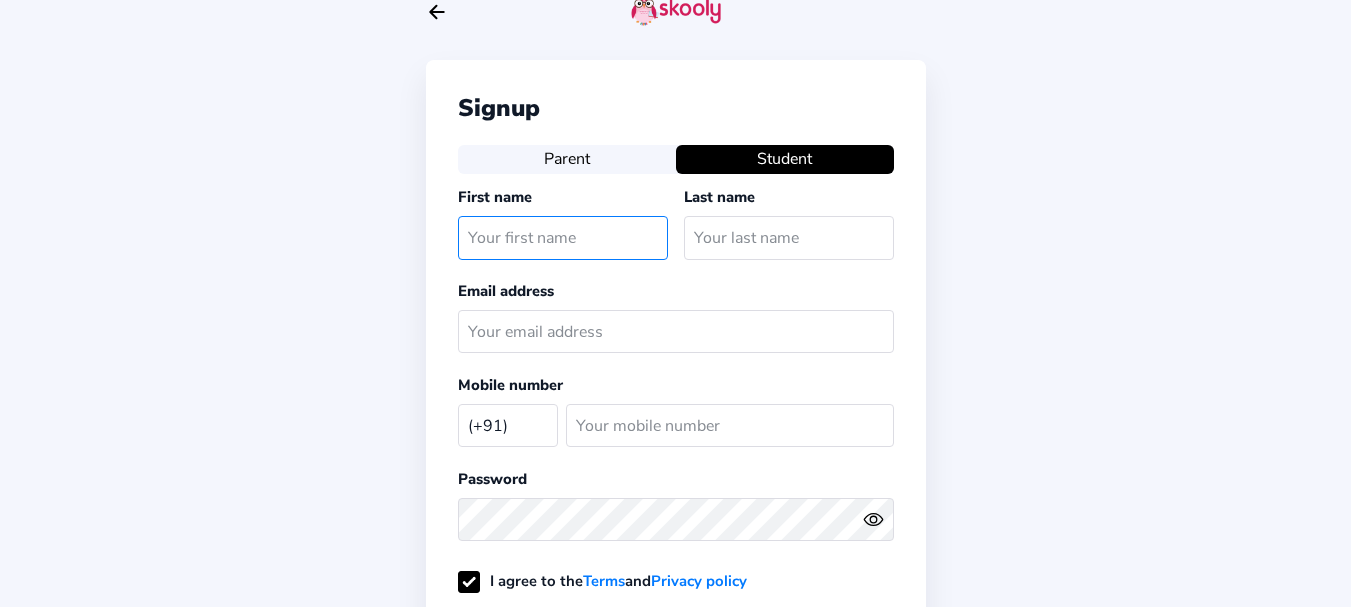 click 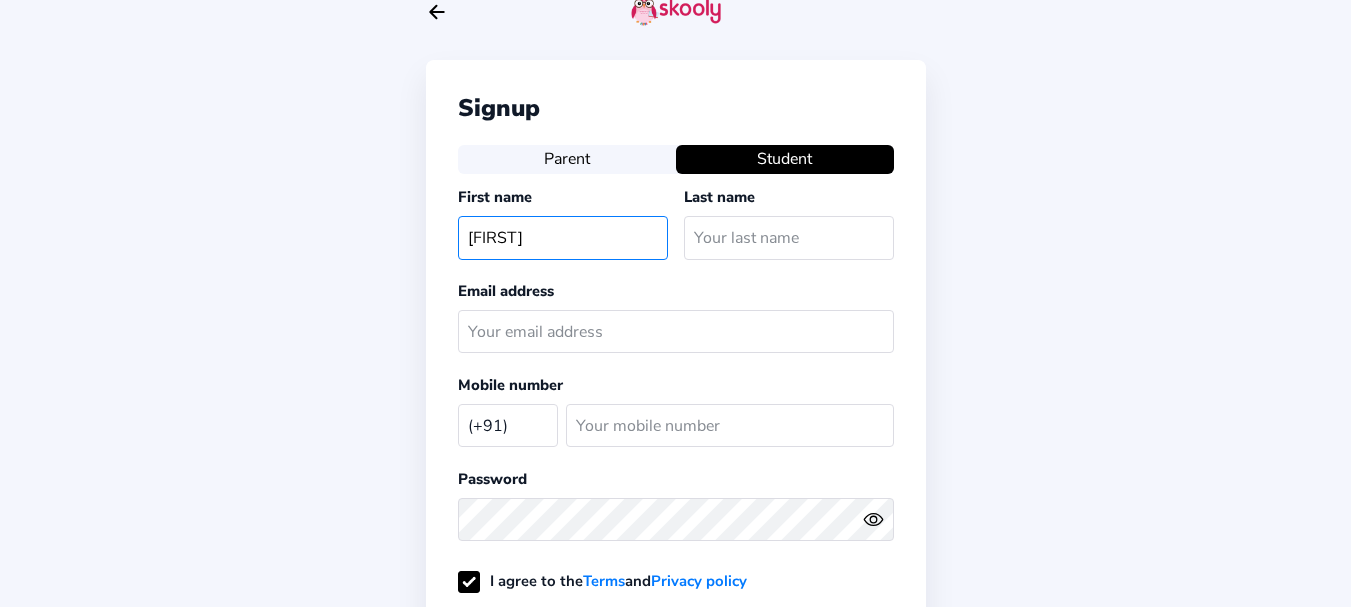 type on "Mehul" 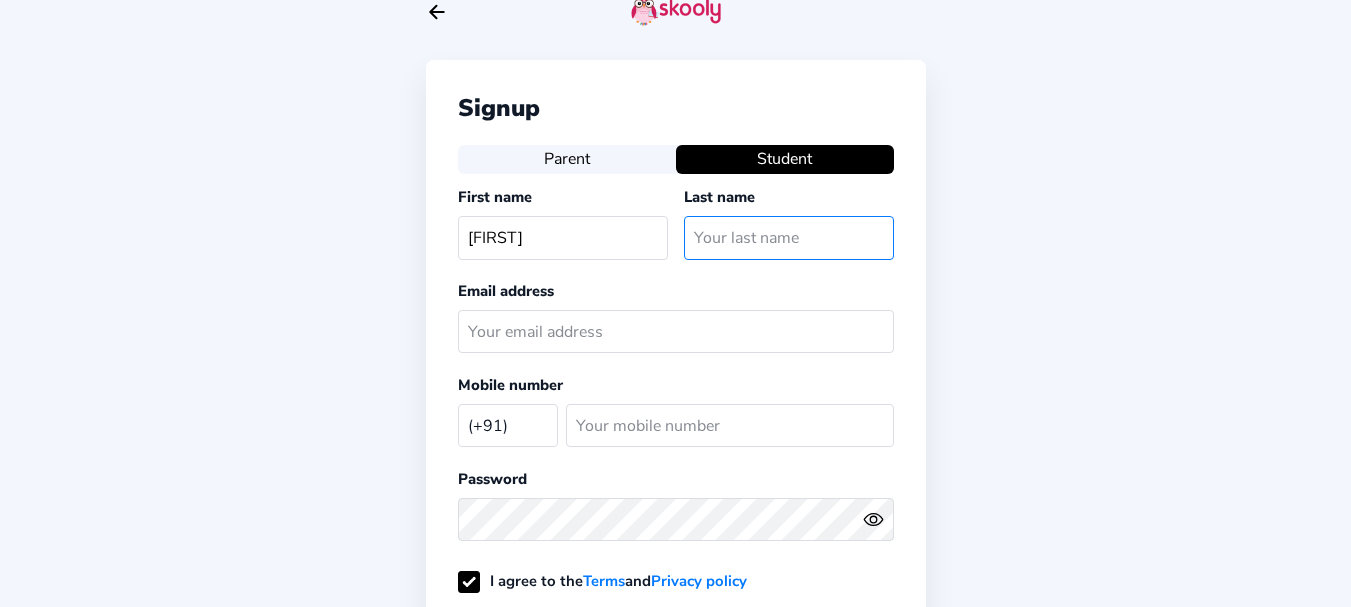 click 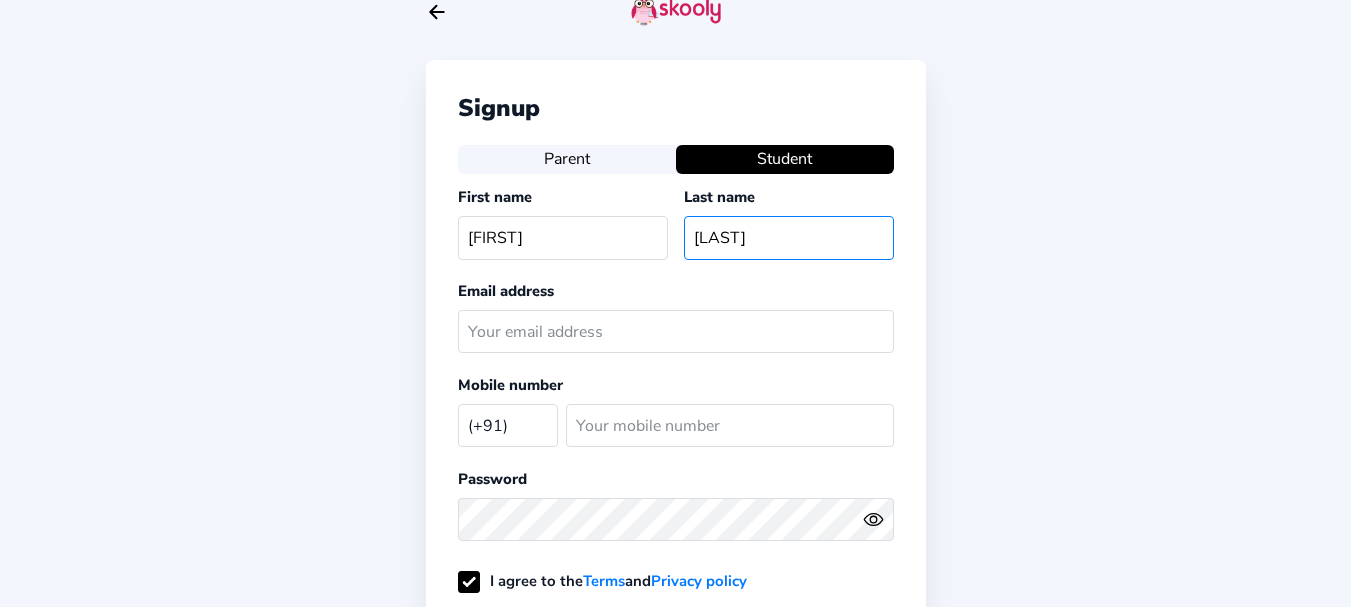type on "Jain" 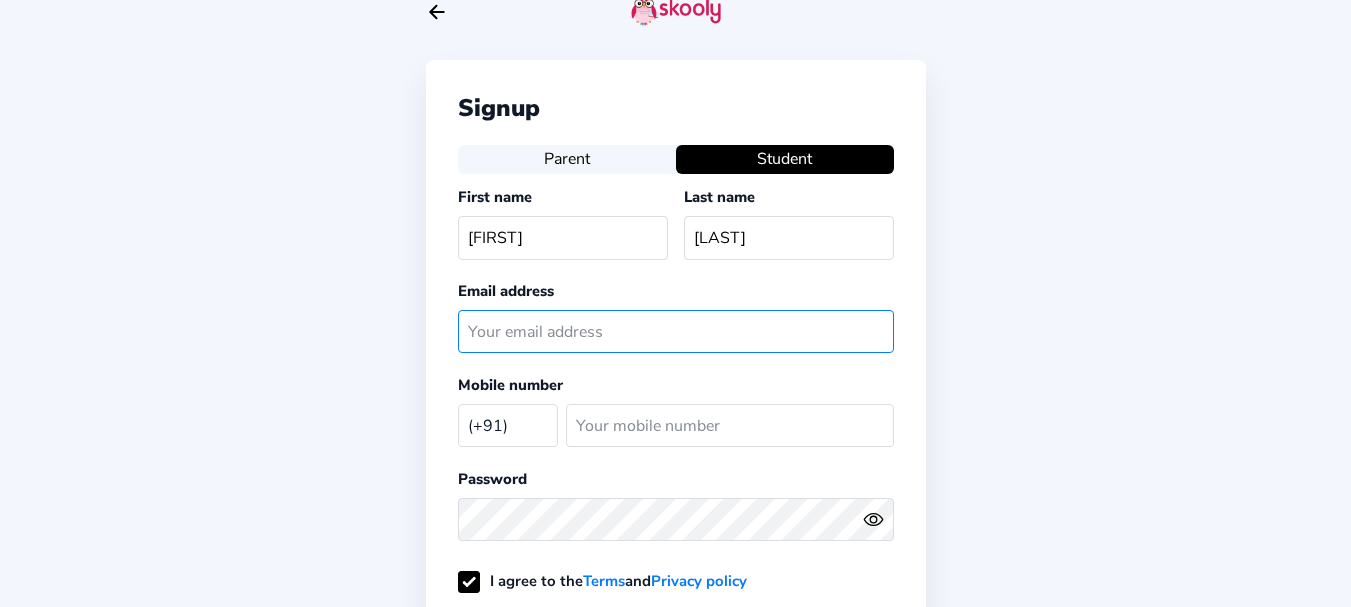 click 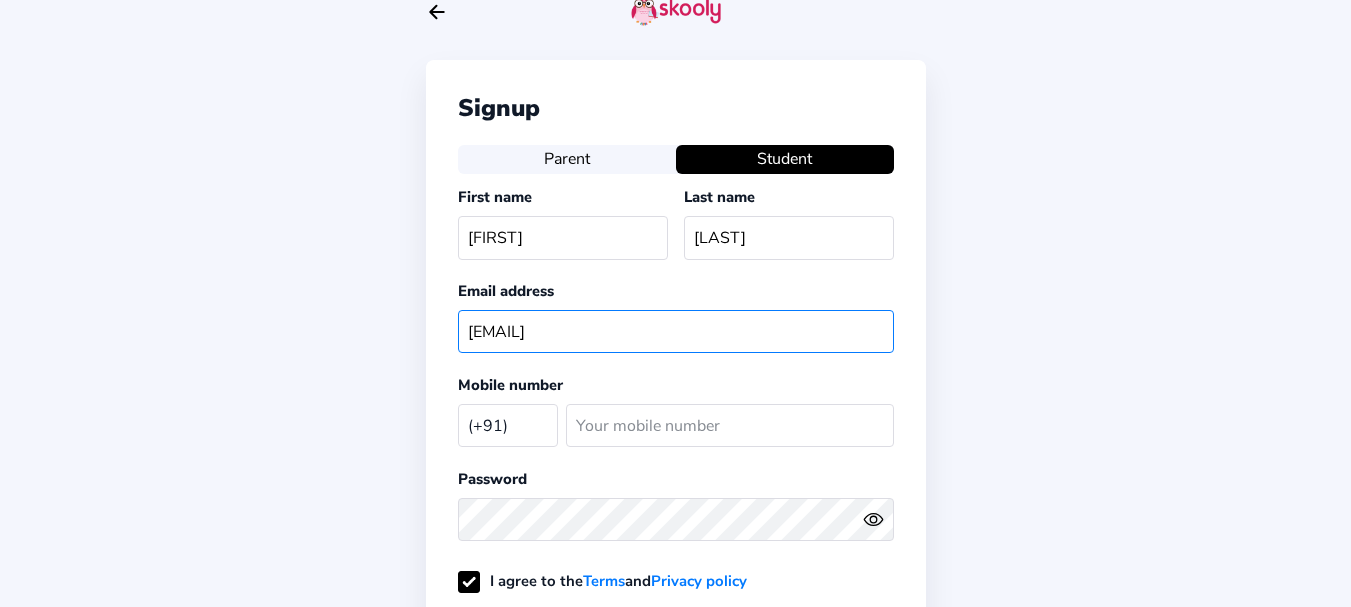 click on "mehuljain001@mailinator.com" 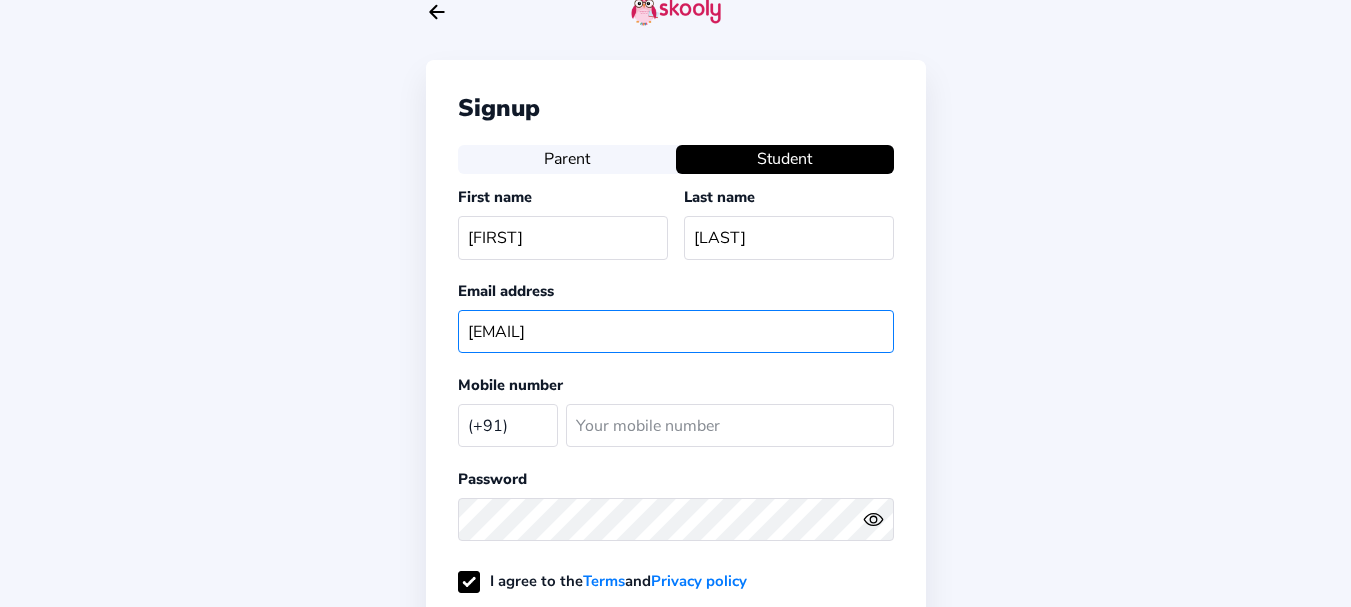 type on "mehuljain001@mailinator.com" 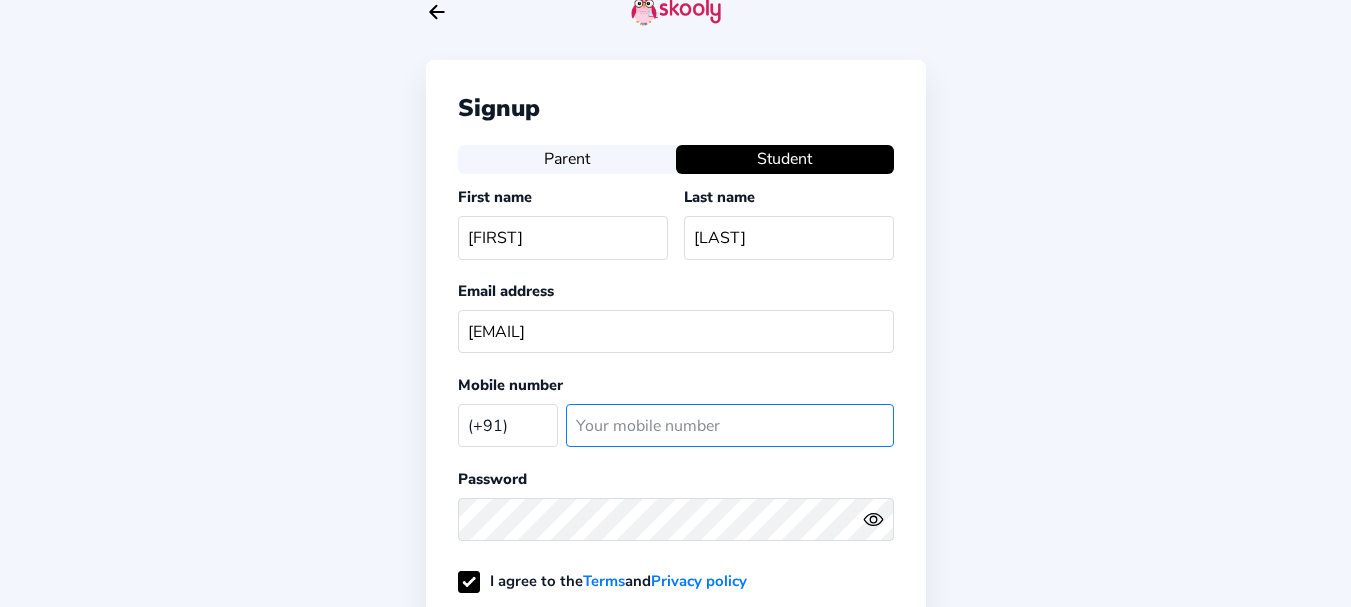 click 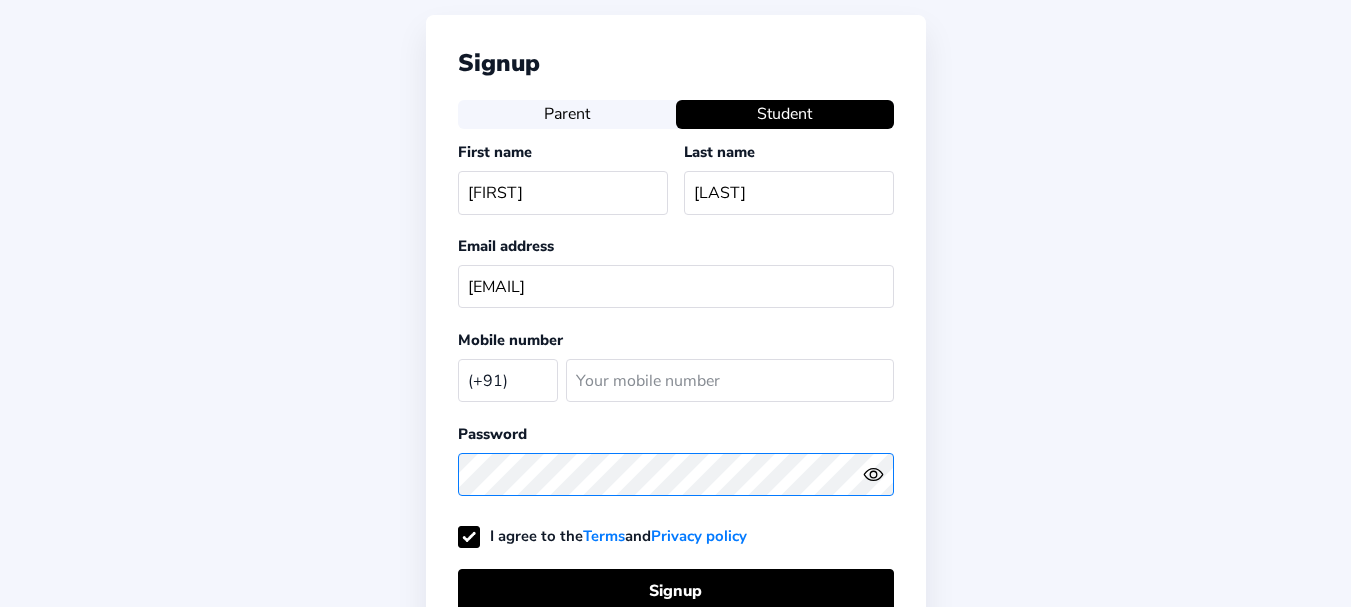 scroll, scrollTop: 102, scrollLeft: 0, axis: vertical 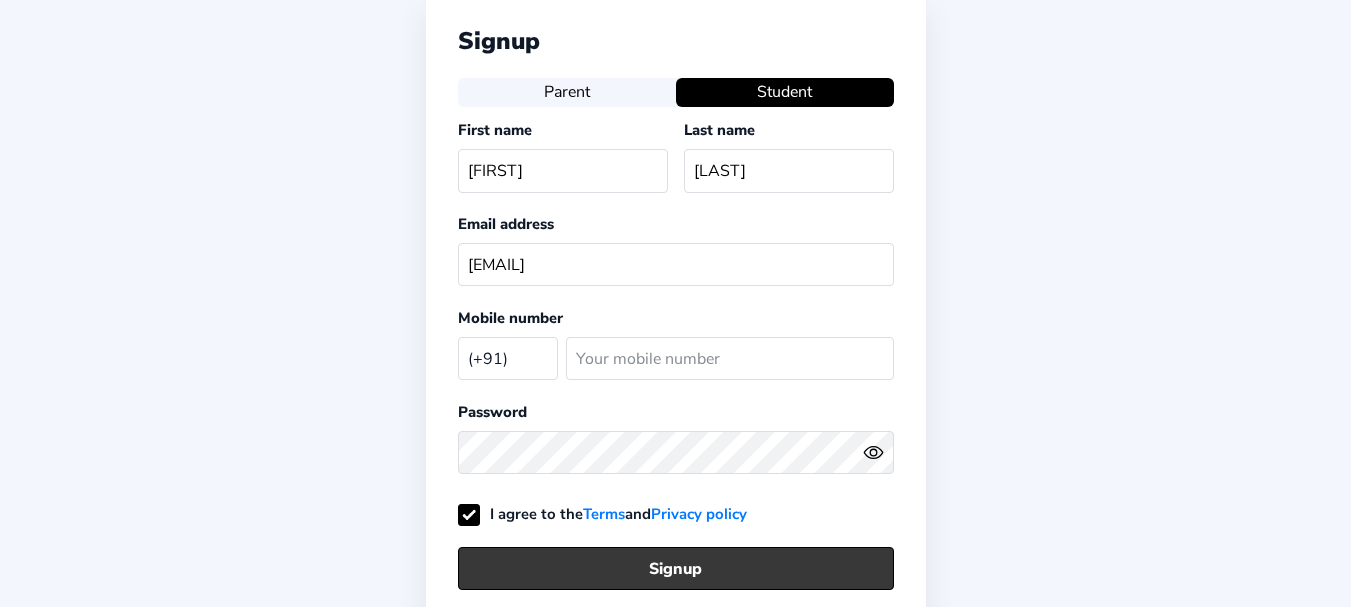 click on "Signup" 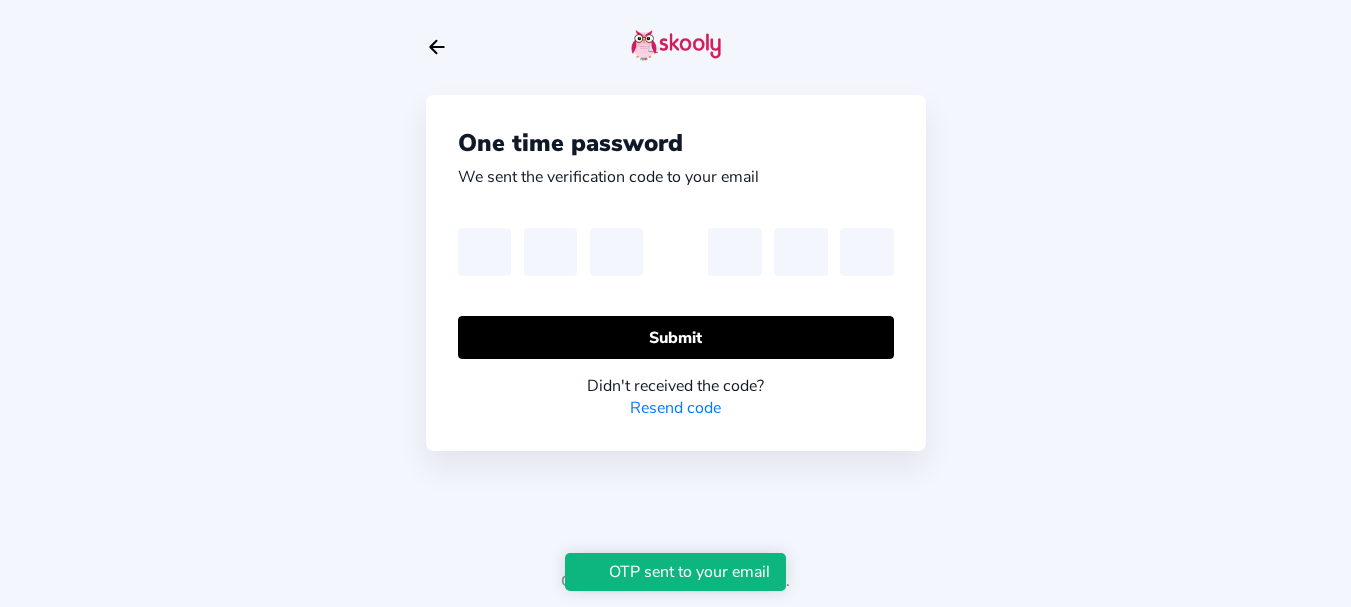 scroll, scrollTop: 0, scrollLeft: 0, axis: both 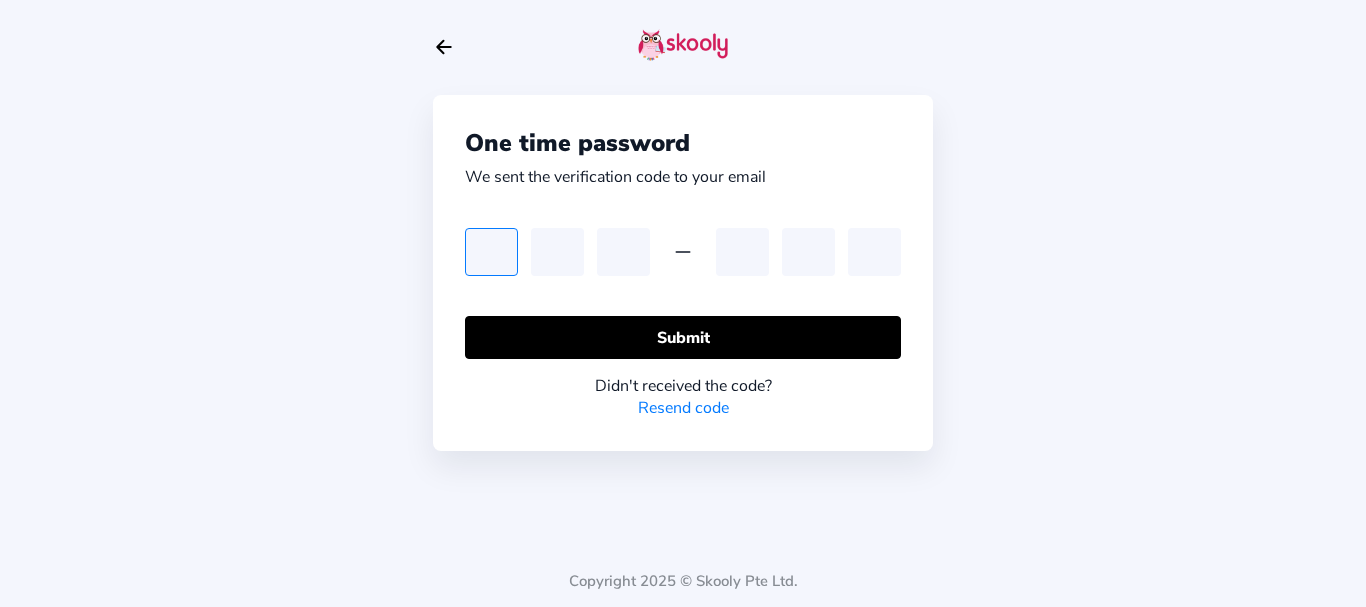 paste on "2" 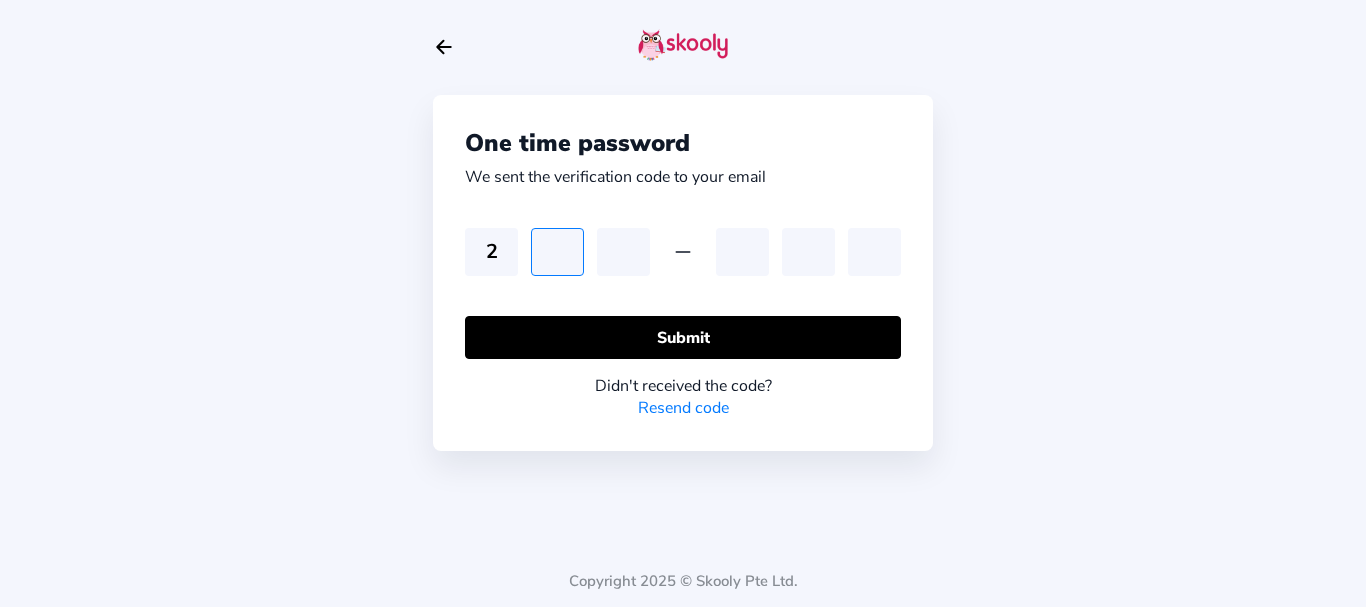 type on "5" 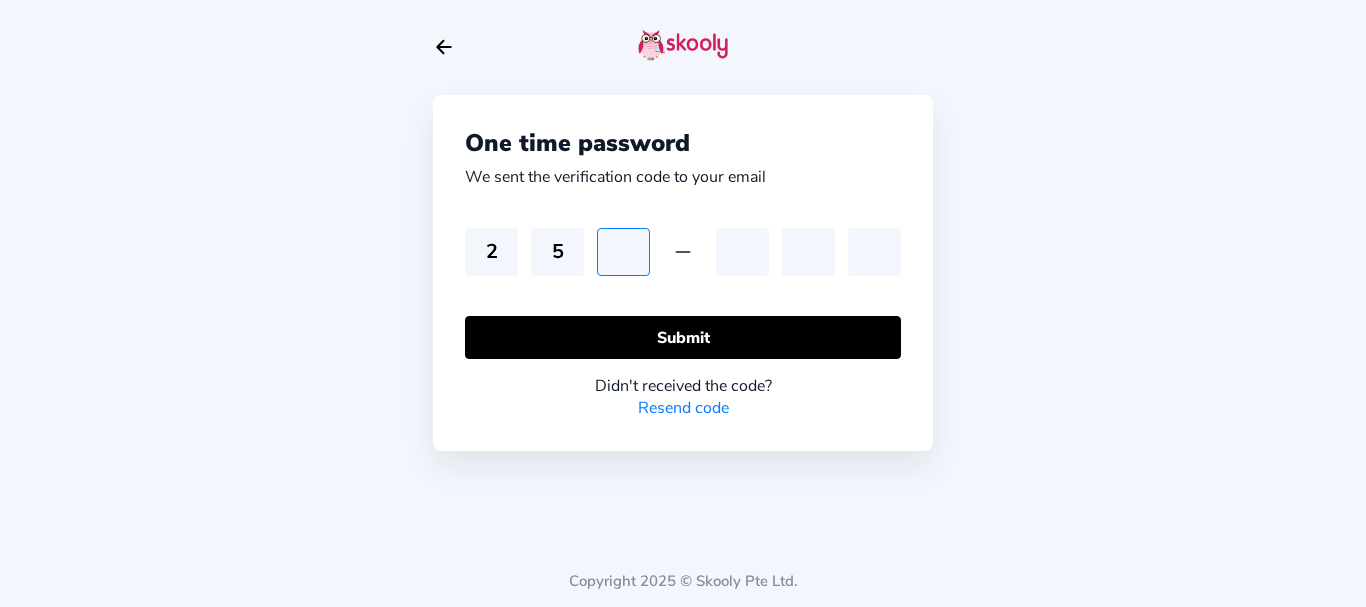 type on "9" 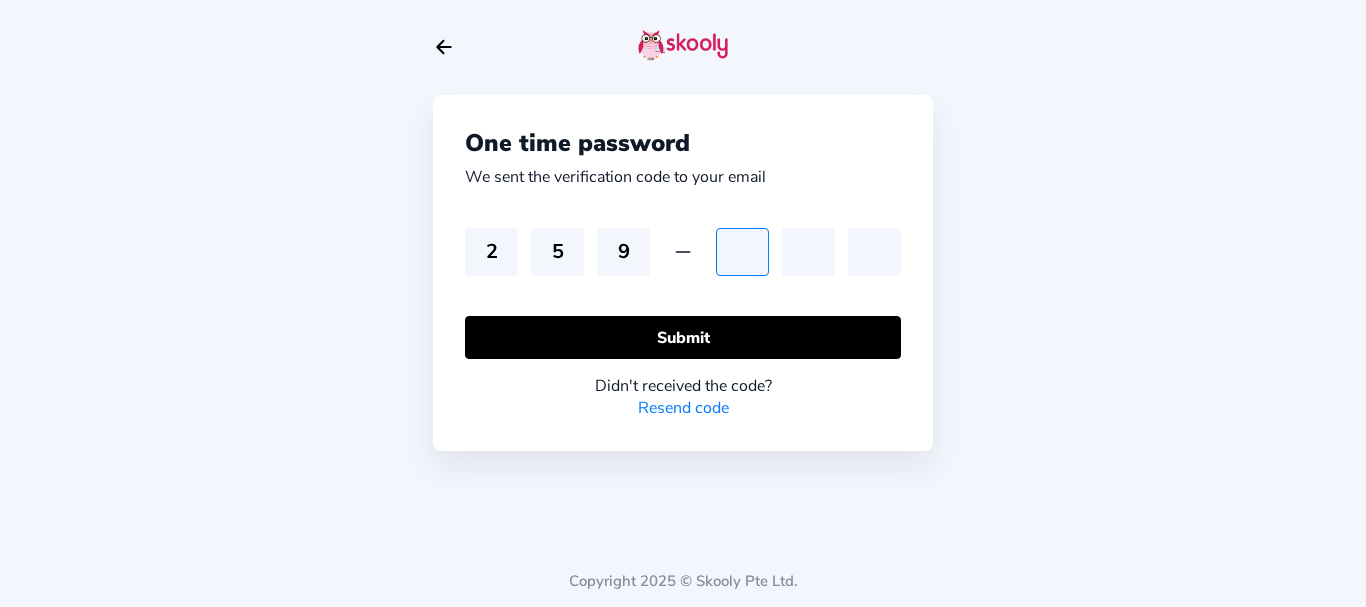 type on "8" 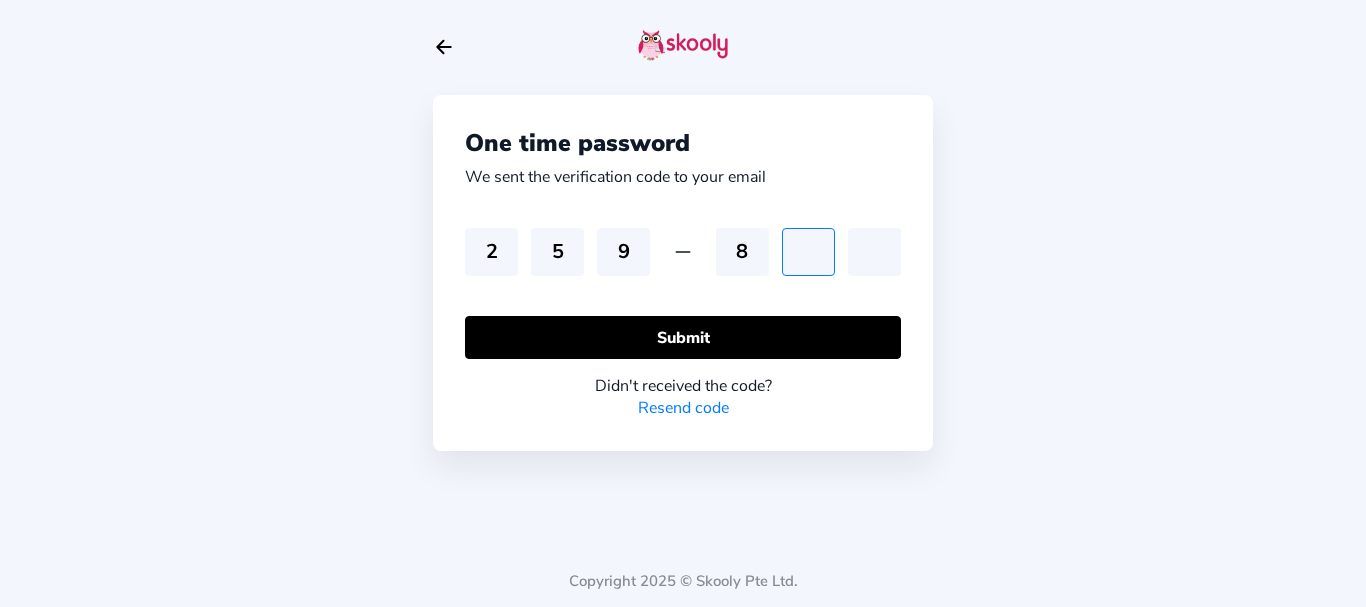 type on "7" 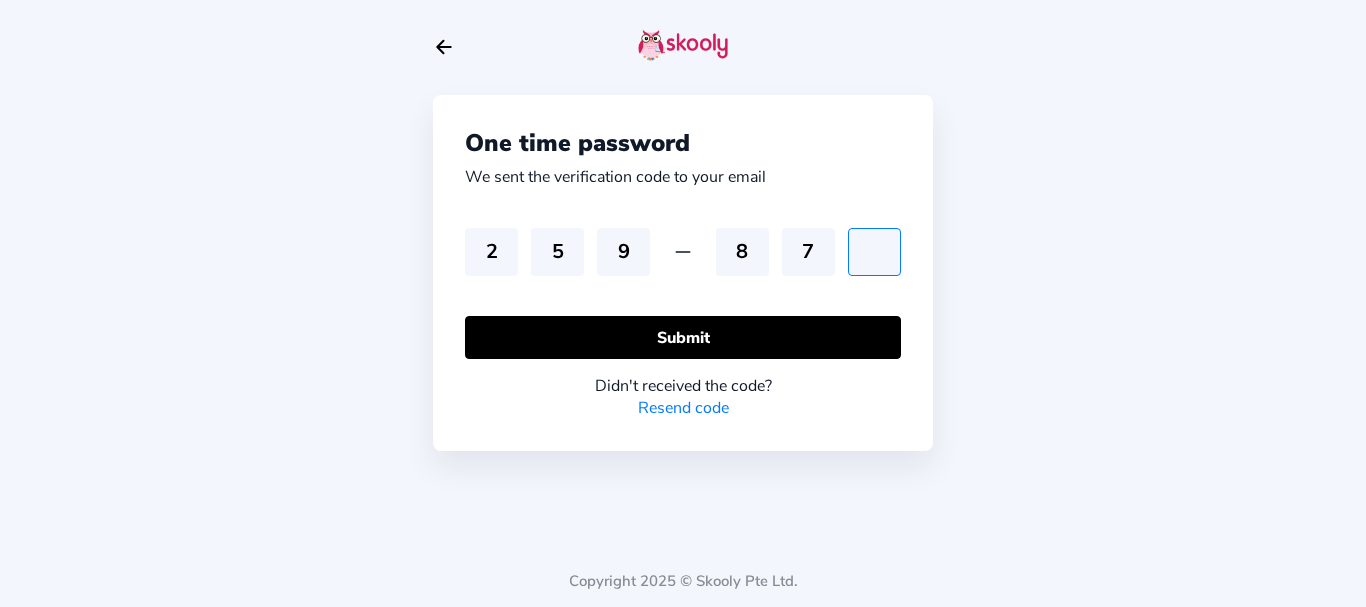 type on "7" 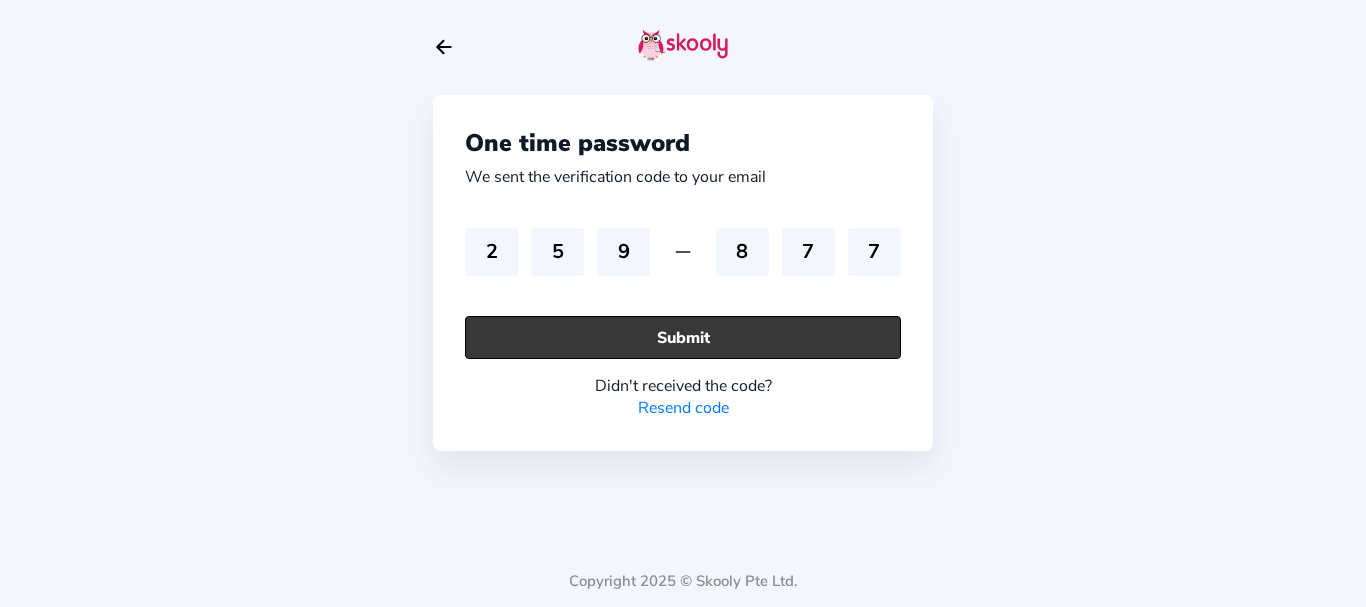 click on "Submit" 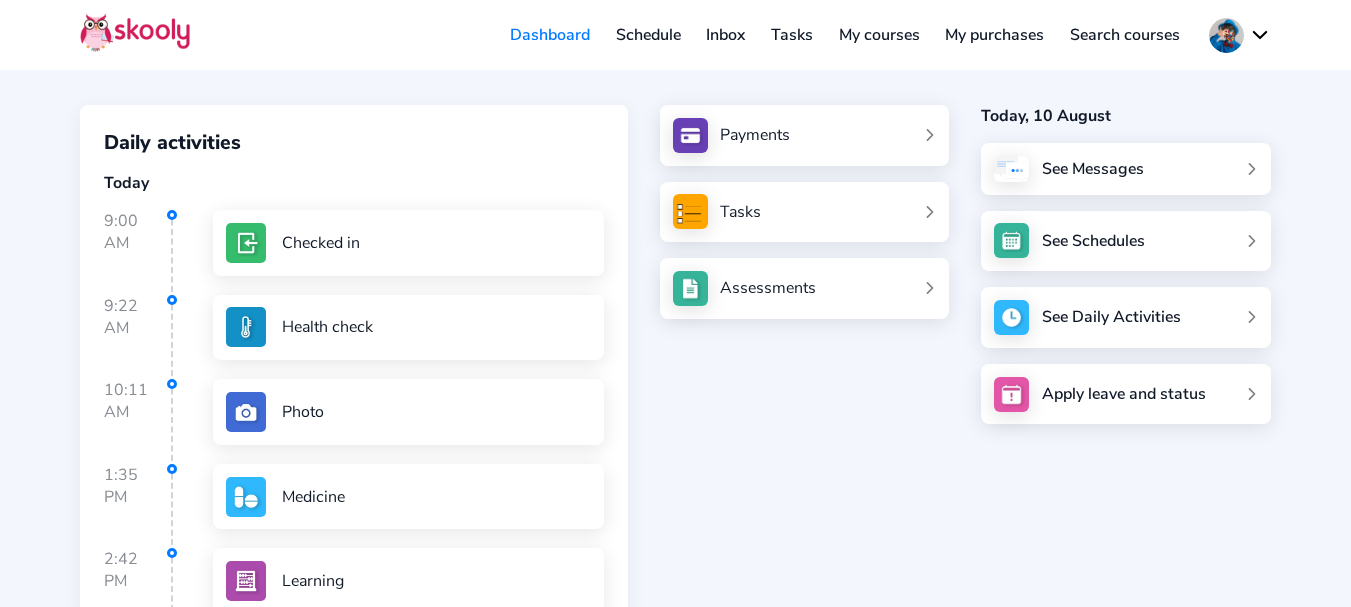 scroll, scrollTop: 0, scrollLeft: 0, axis: both 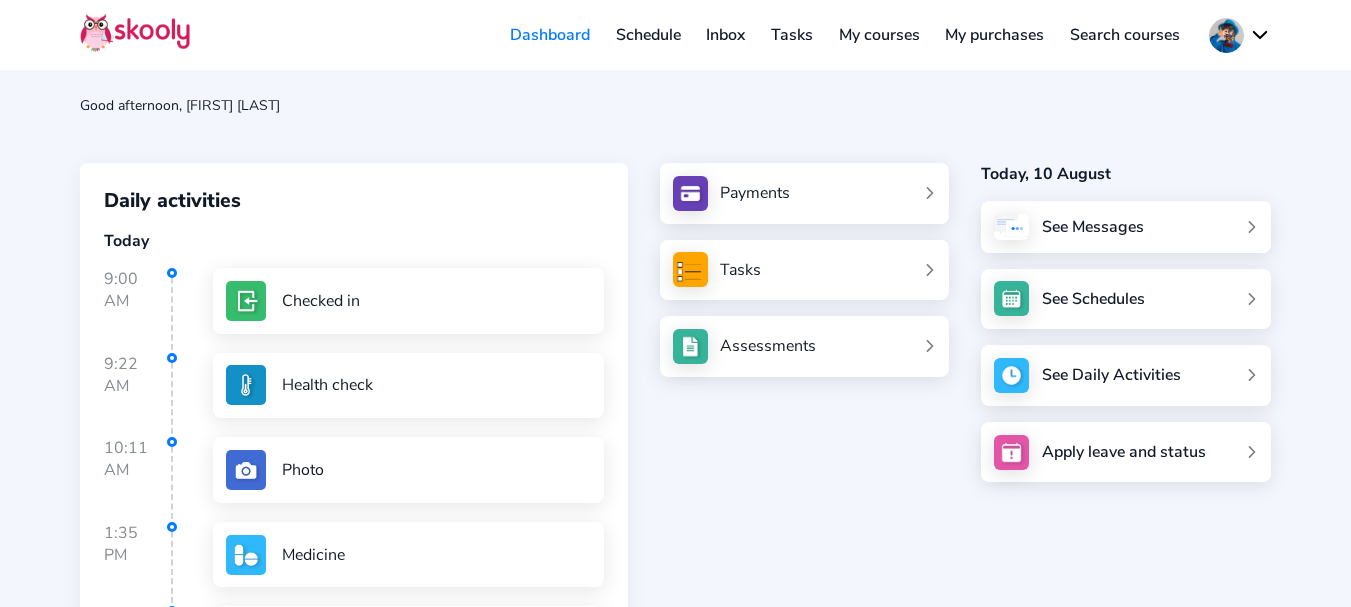 click 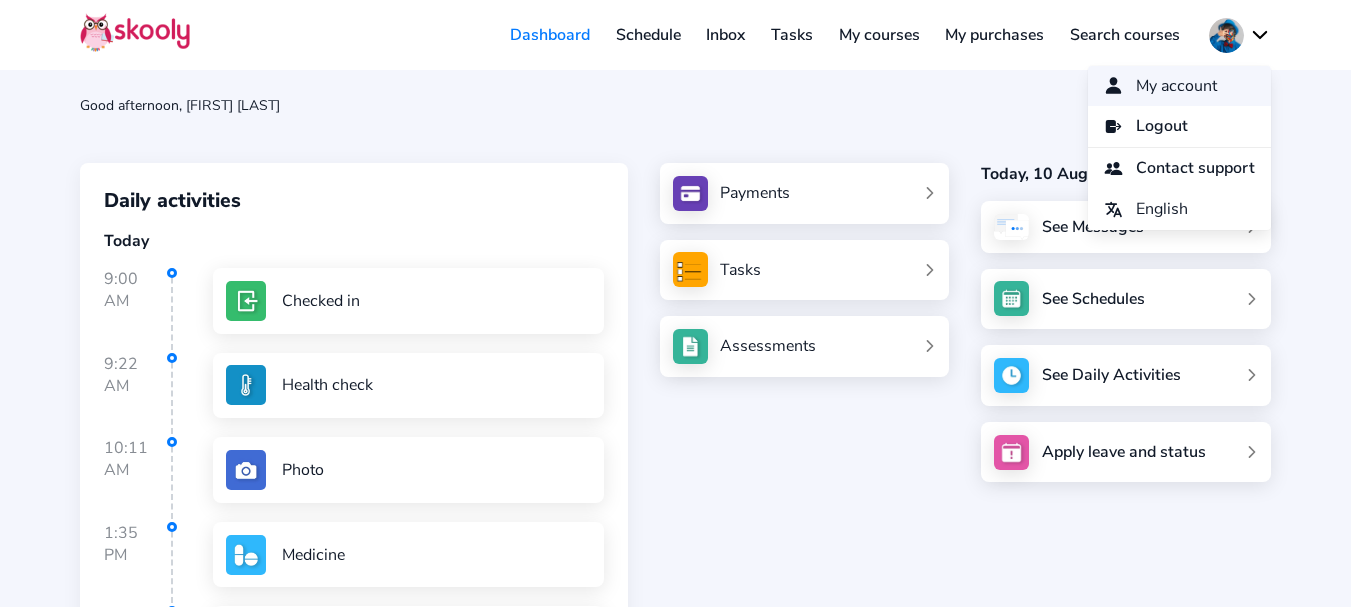 click on "My account" 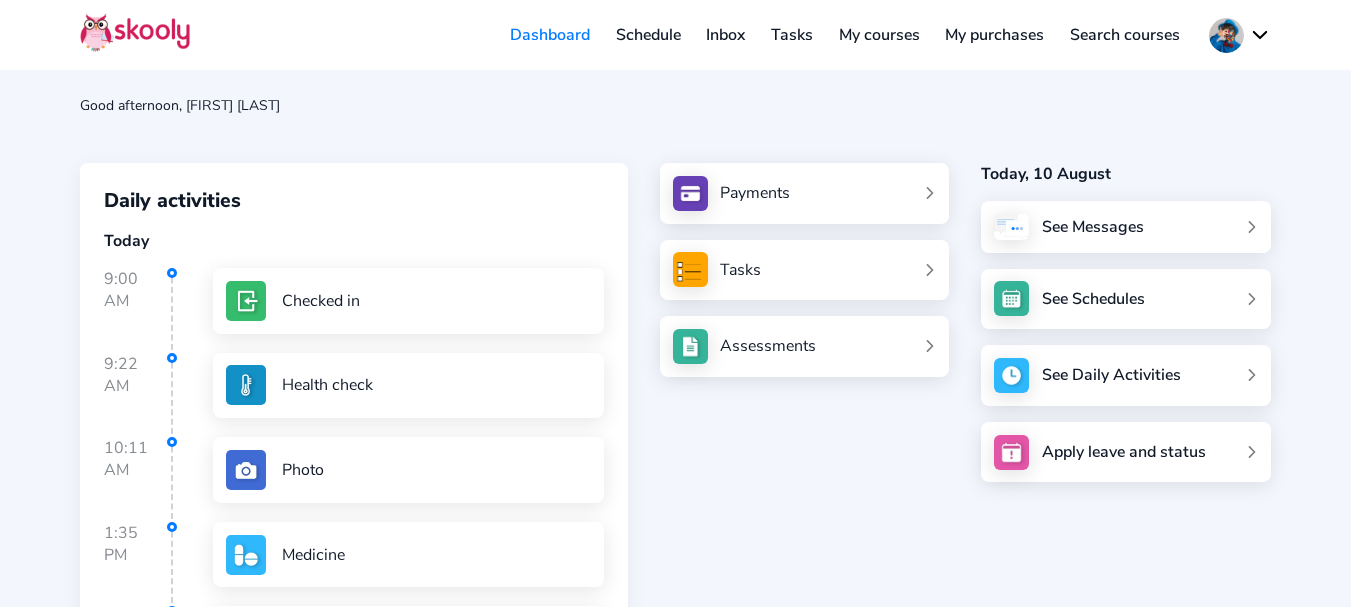click 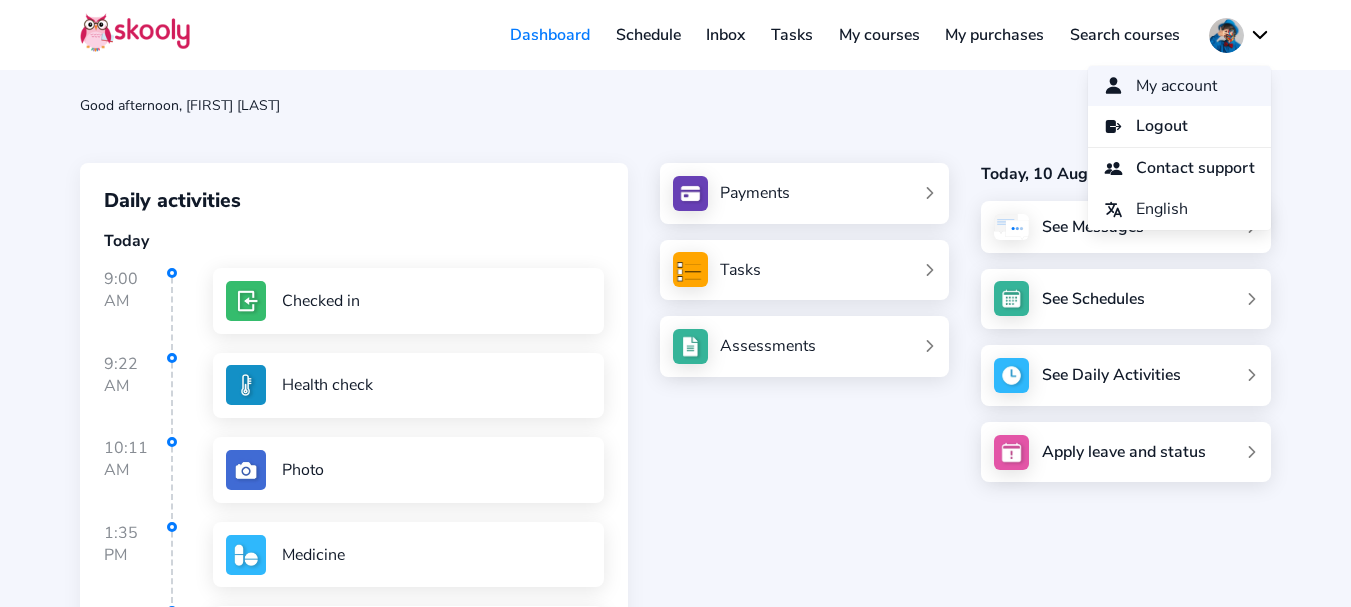 click on "My account" 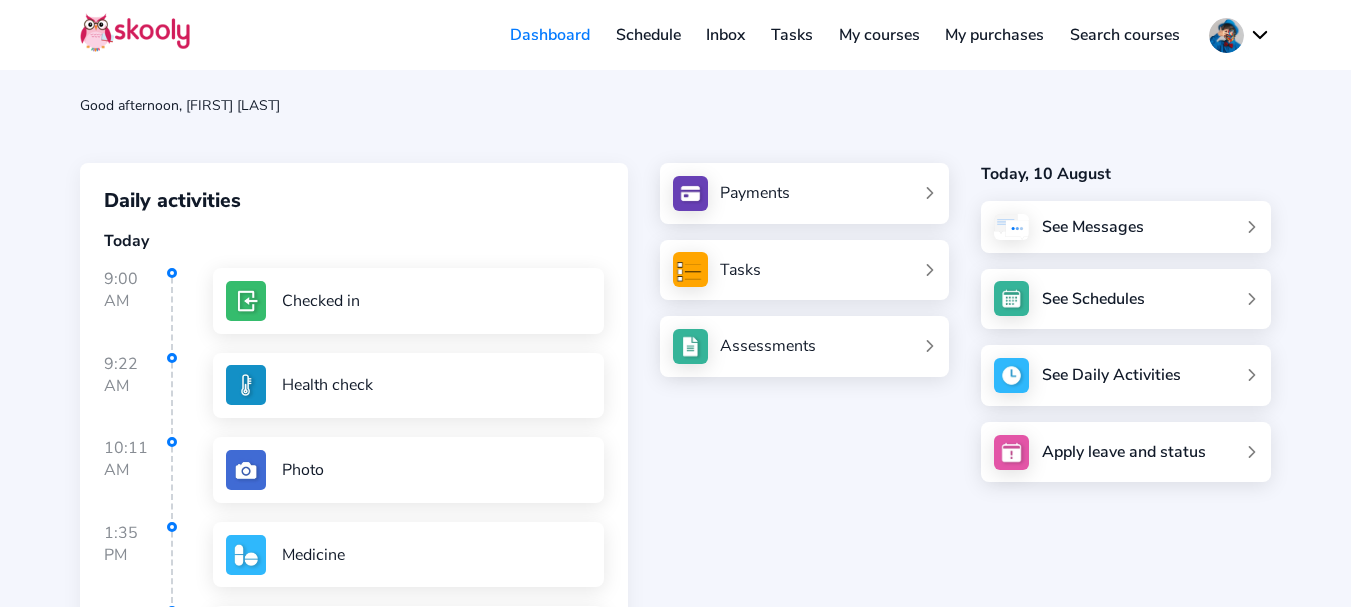 click 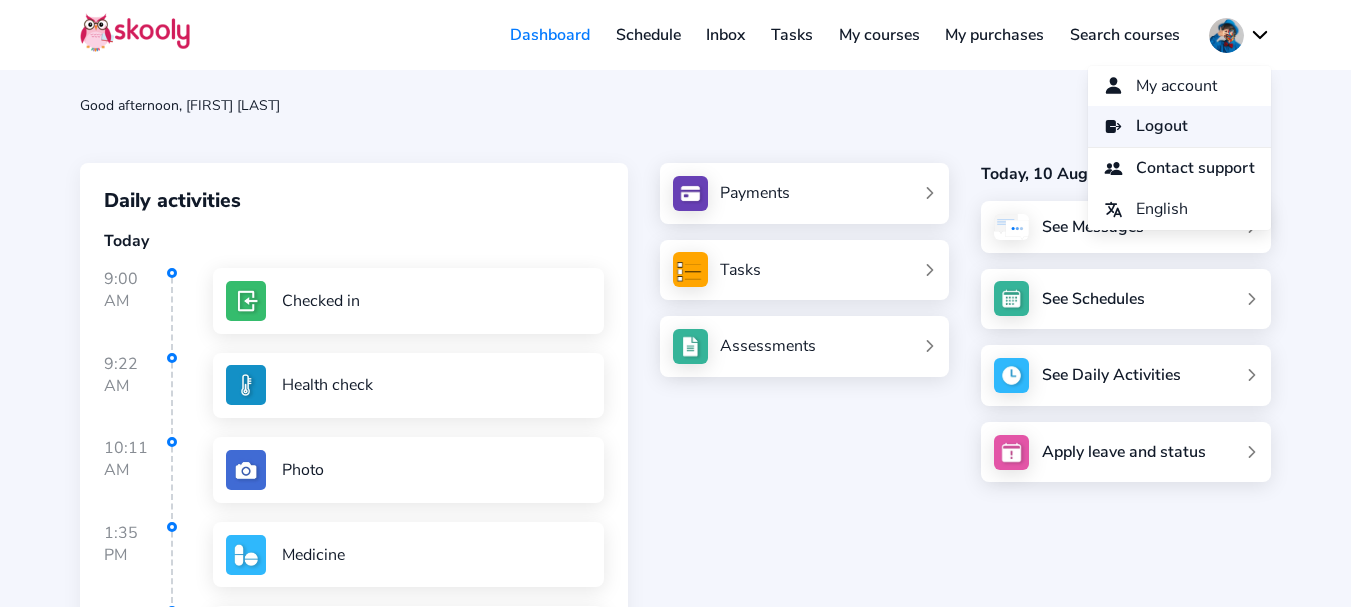click on "Logout" 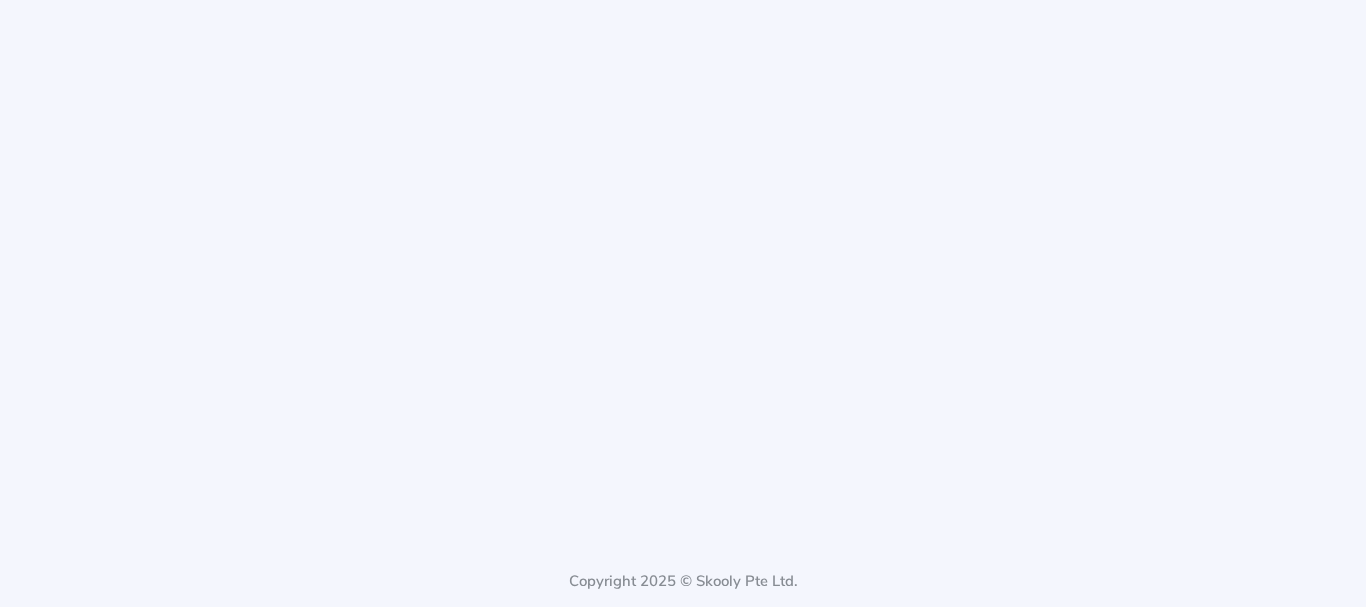 select on "91" 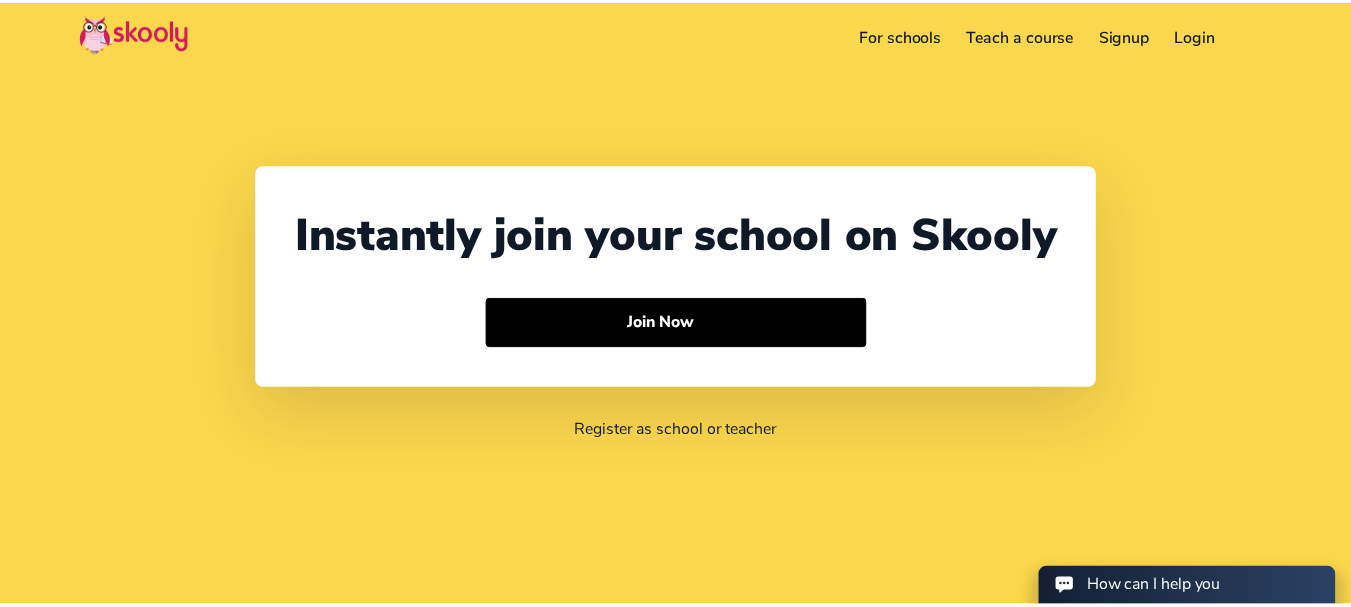 scroll, scrollTop: 0, scrollLeft: 0, axis: both 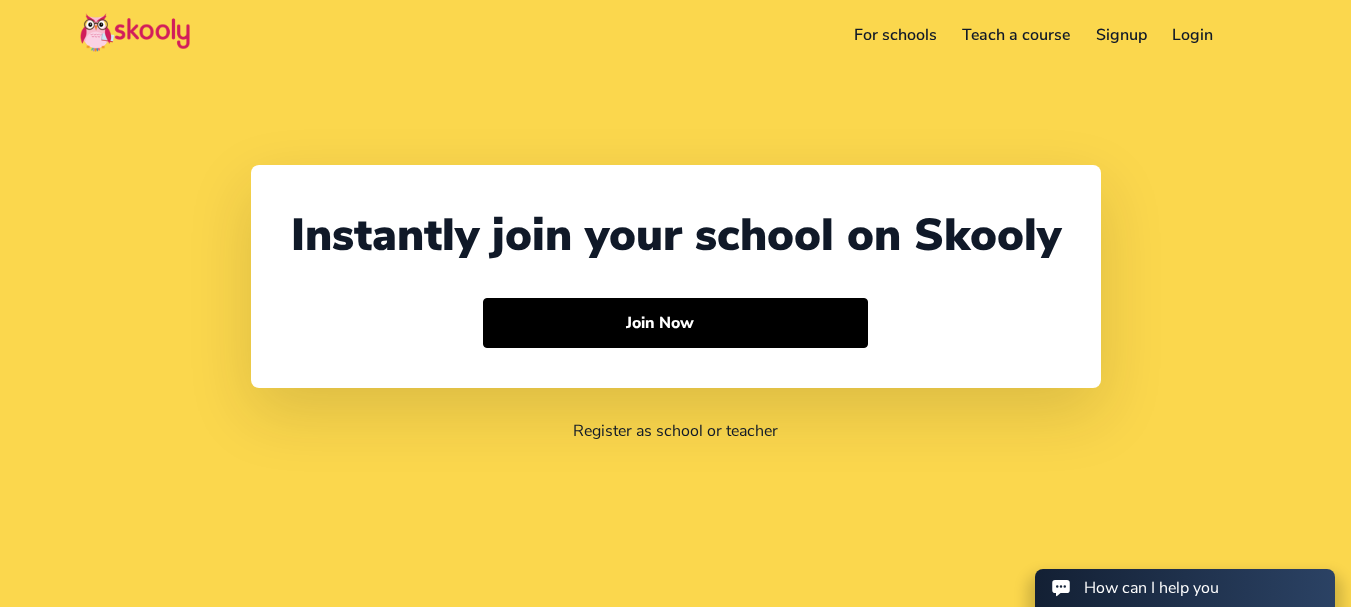 select on "91" 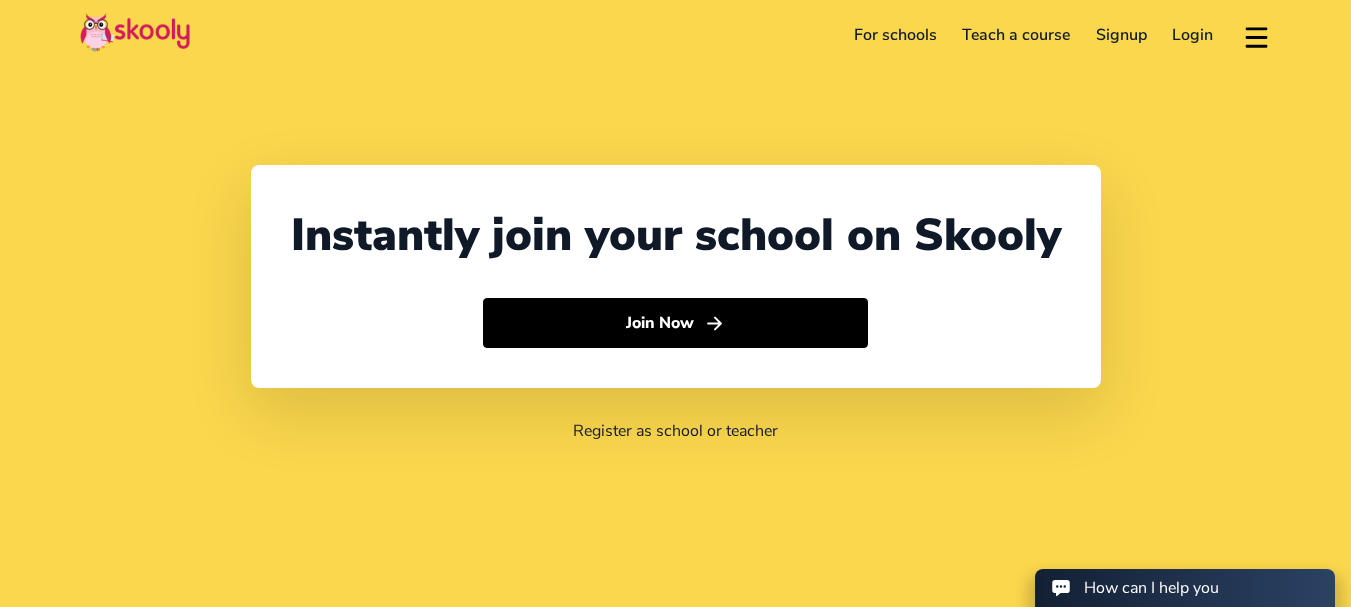 scroll, scrollTop: 0, scrollLeft: 0, axis: both 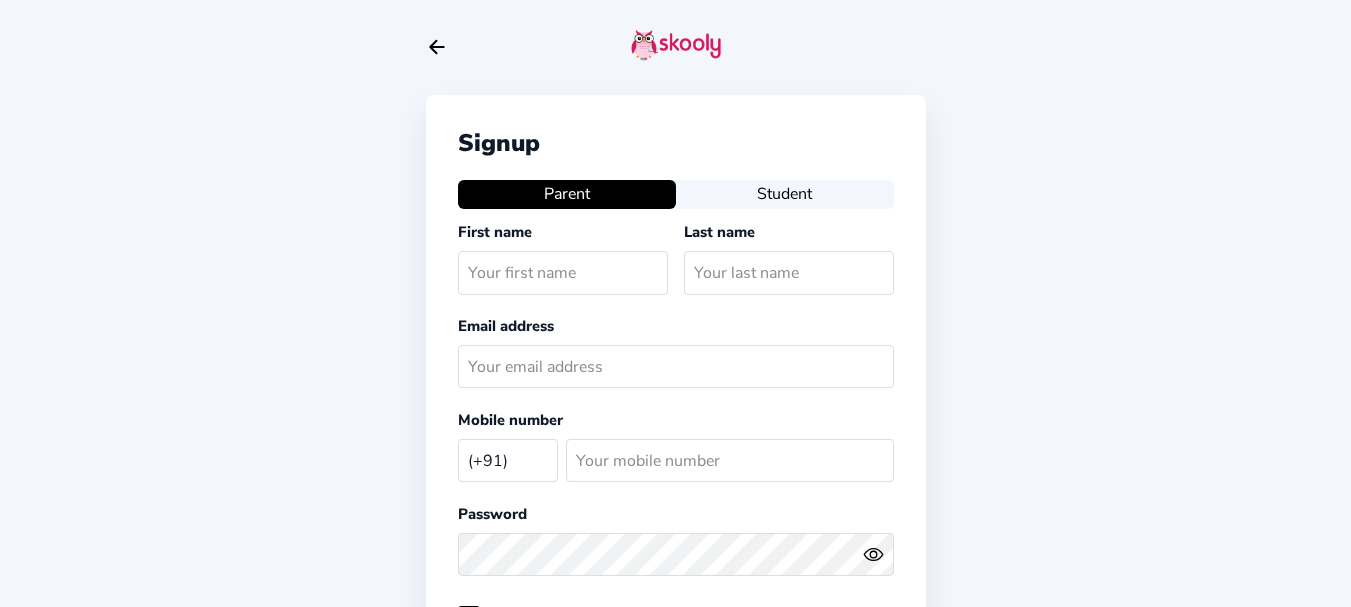 select on "IN" 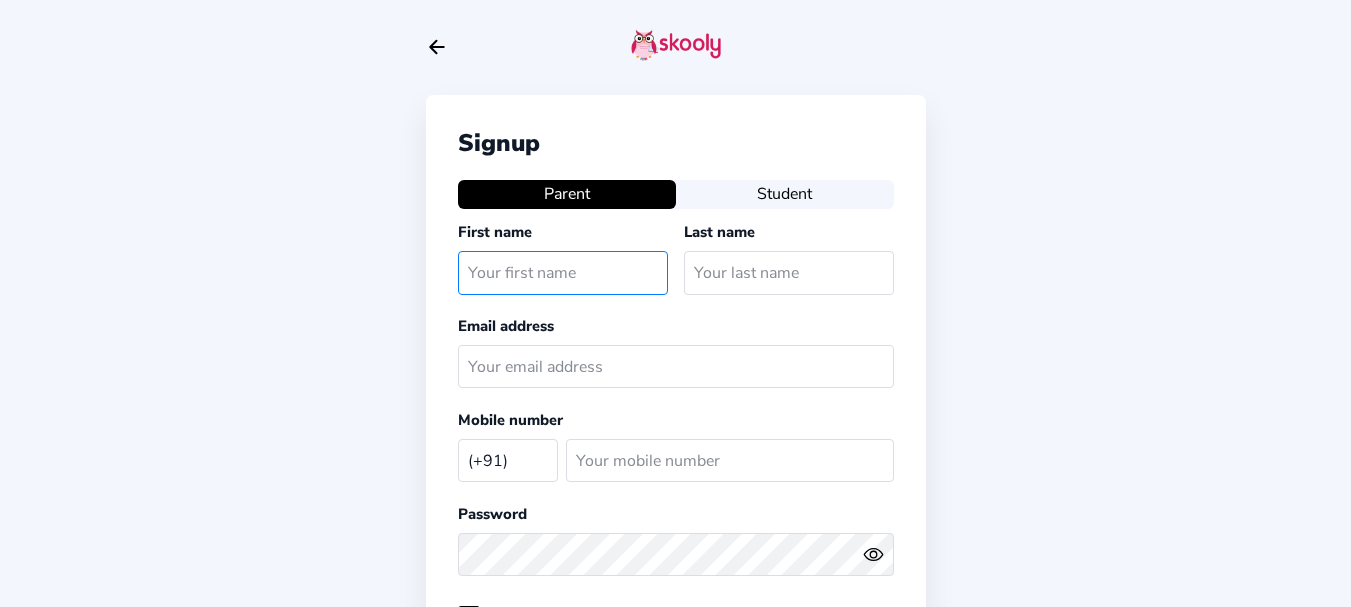 click 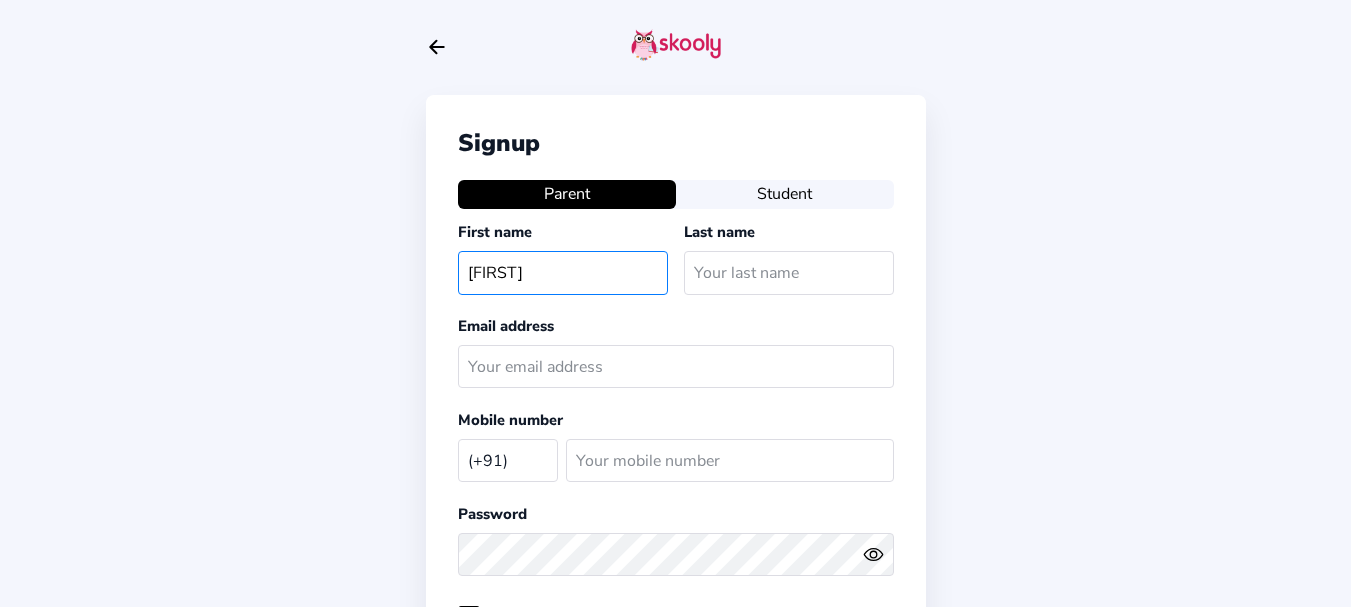type on "[FIRST]" 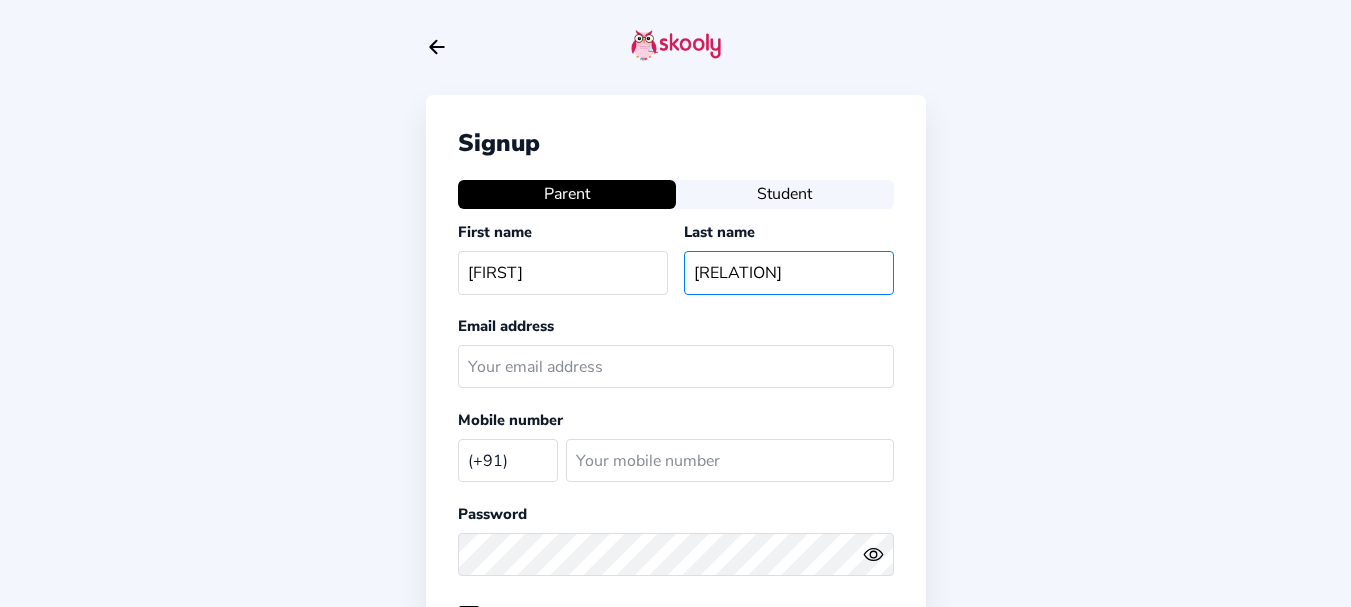 type on "Mom" 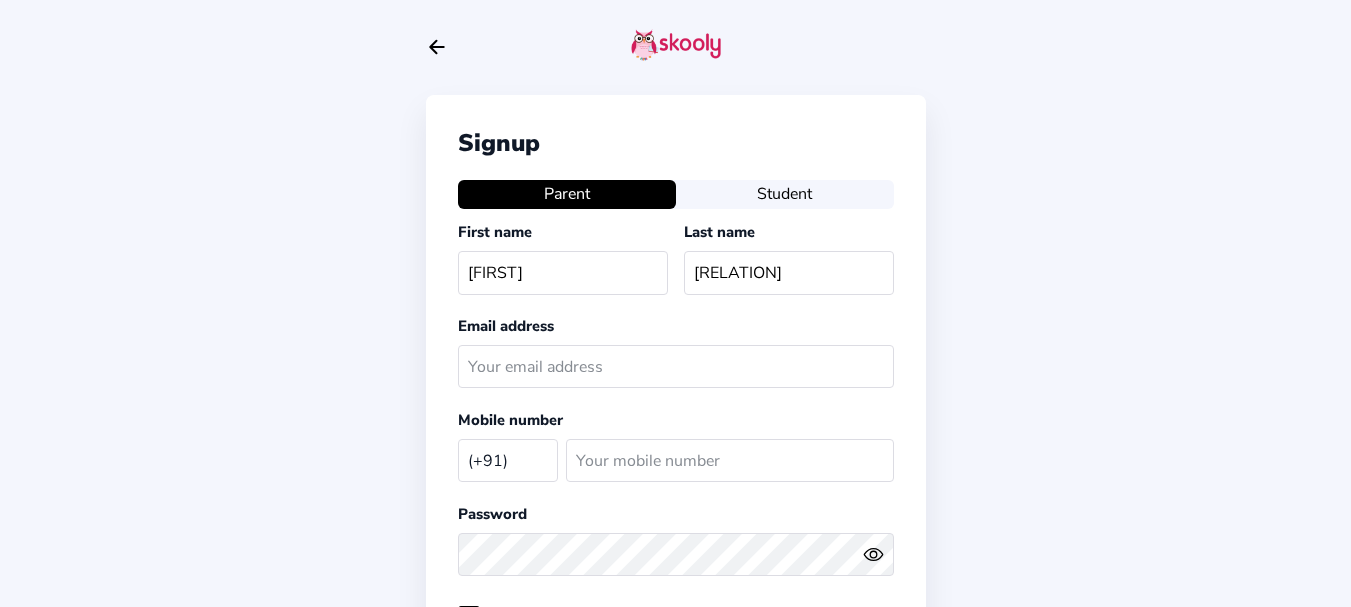 click on "Email address" 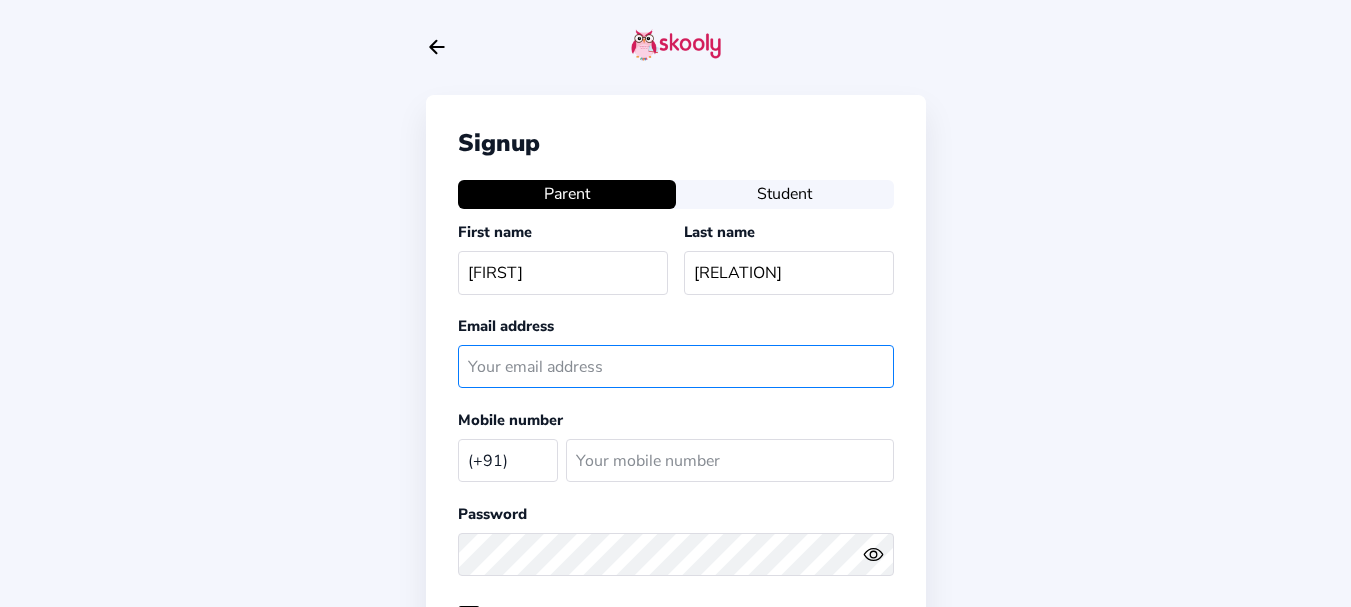 click 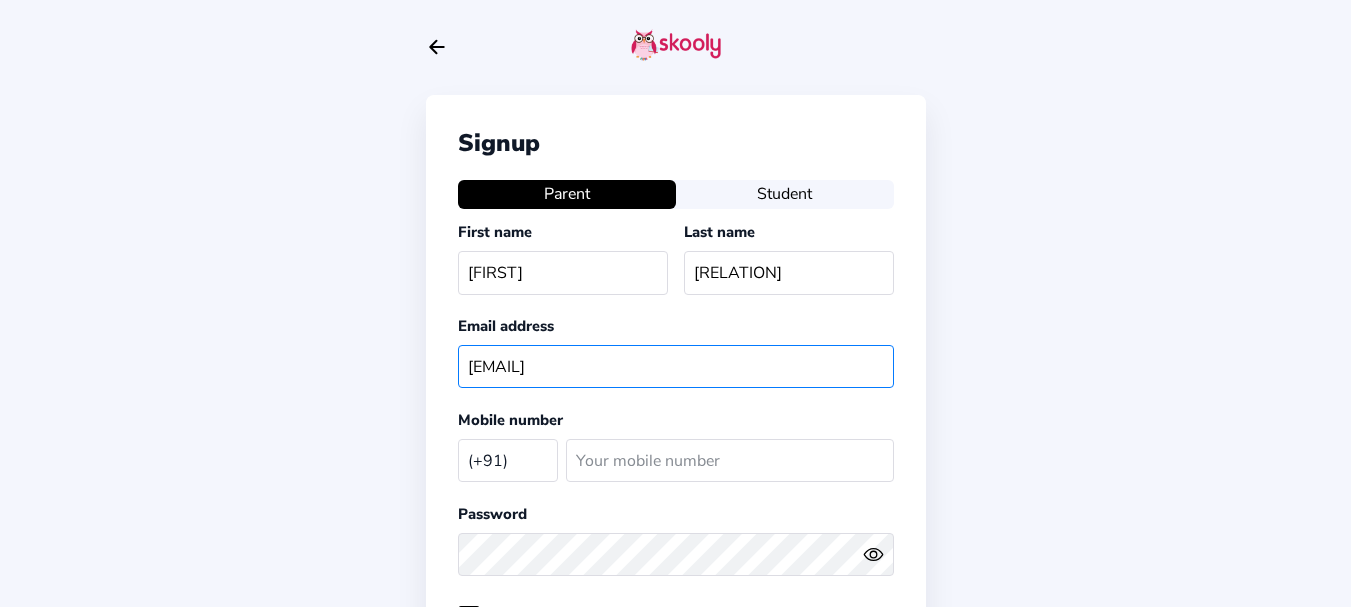 type on "radhikamom@mailinator.com" 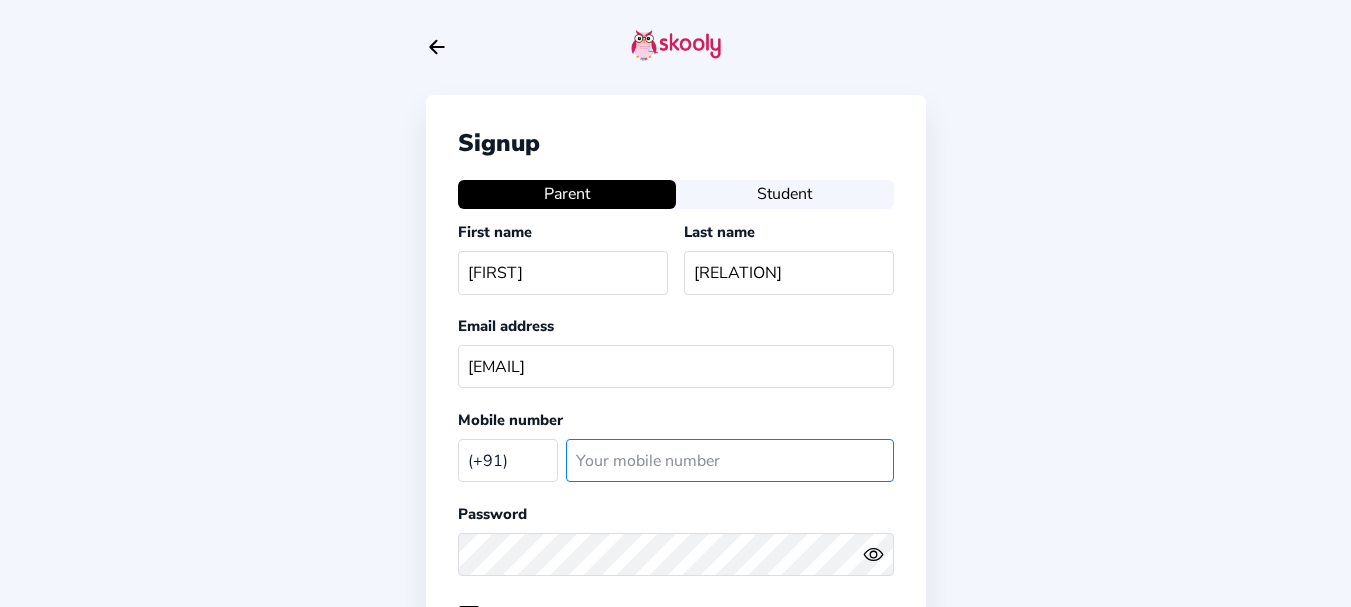 click 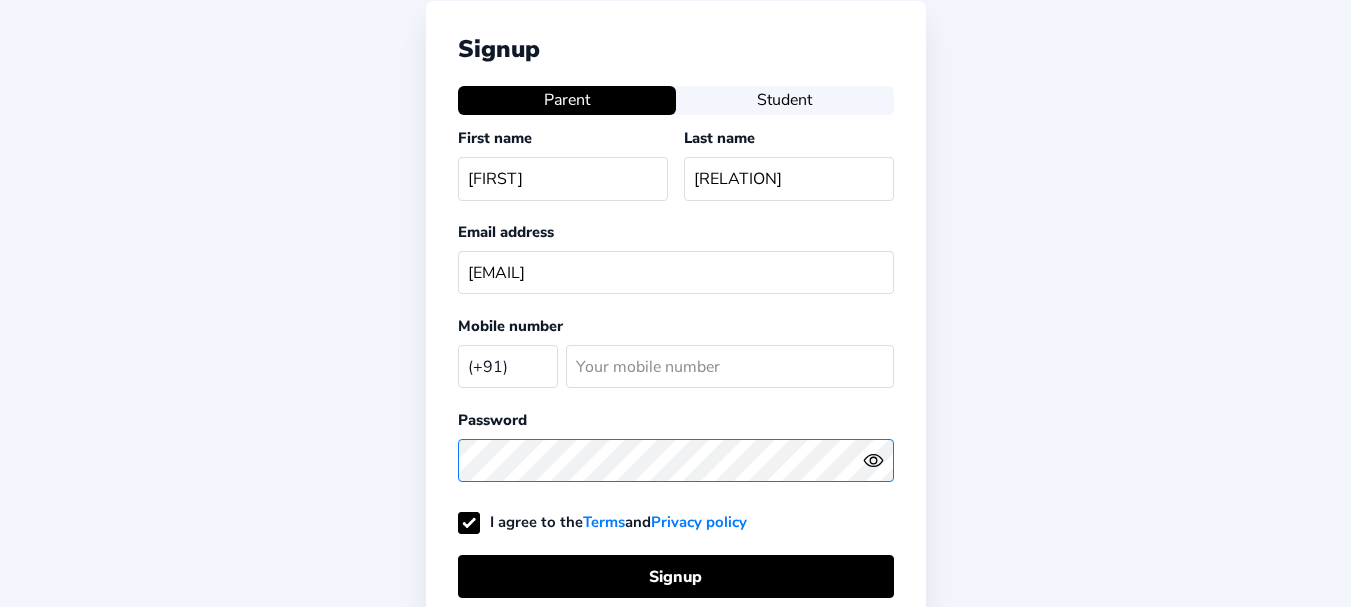 scroll, scrollTop: 91, scrollLeft: 0, axis: vertical 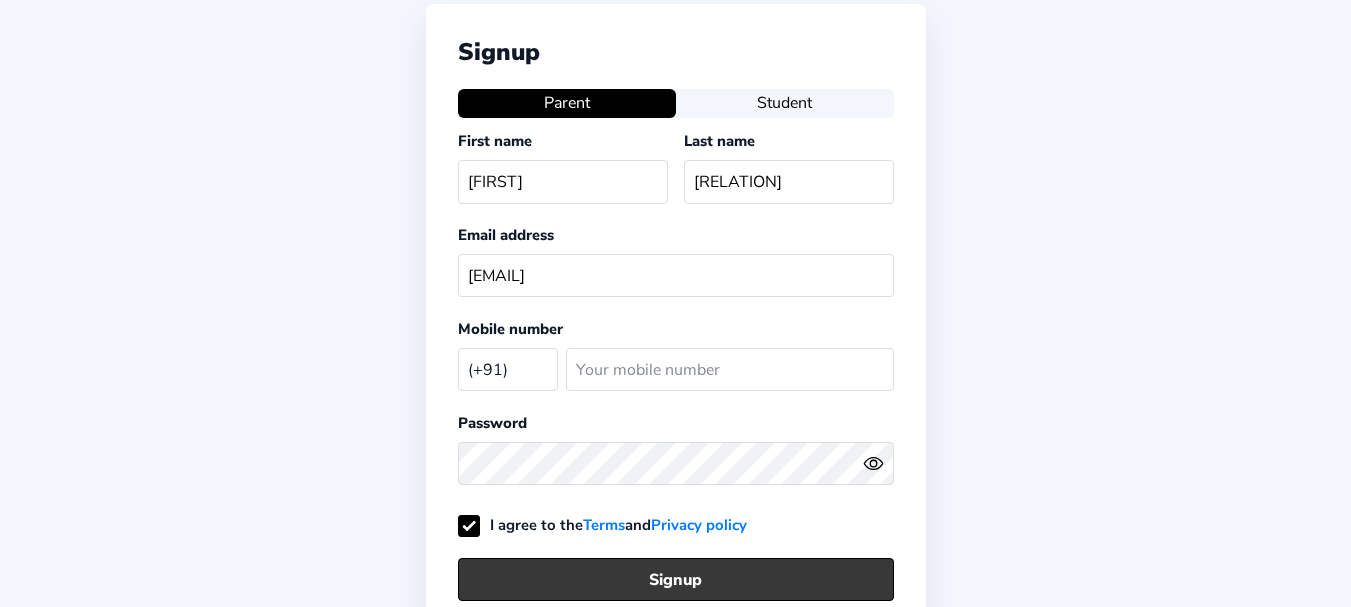 click on "Signup" 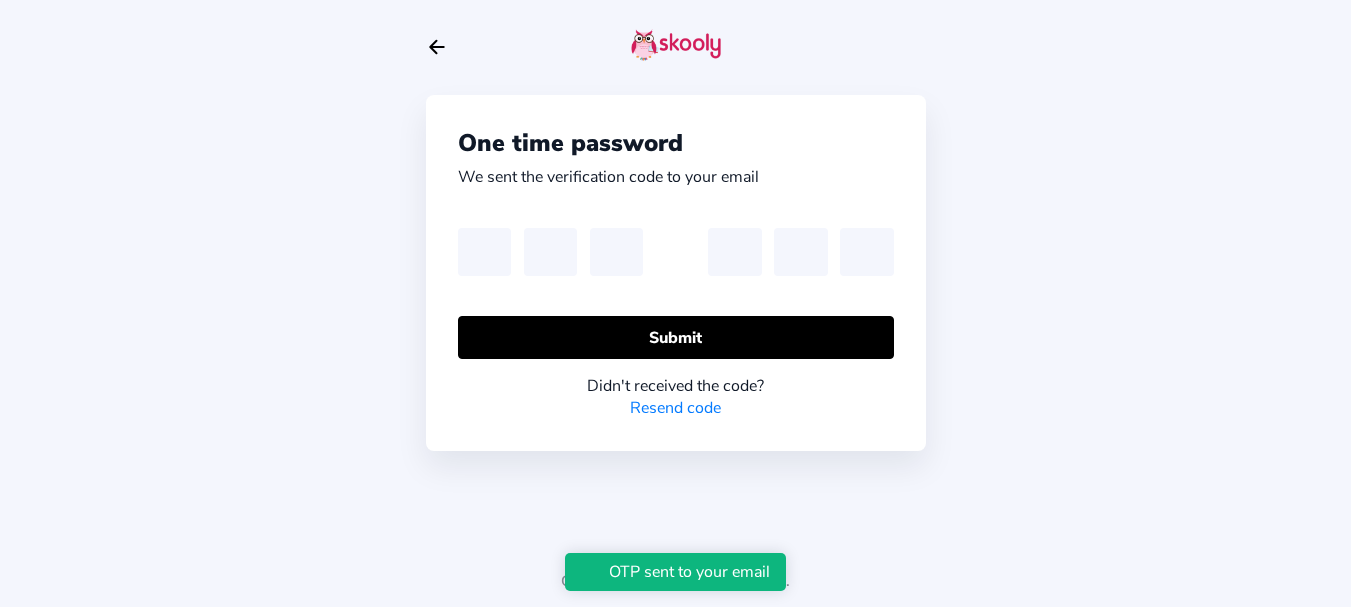 scroll, scrollTop: 0, scrollLeft: 0, axis: both 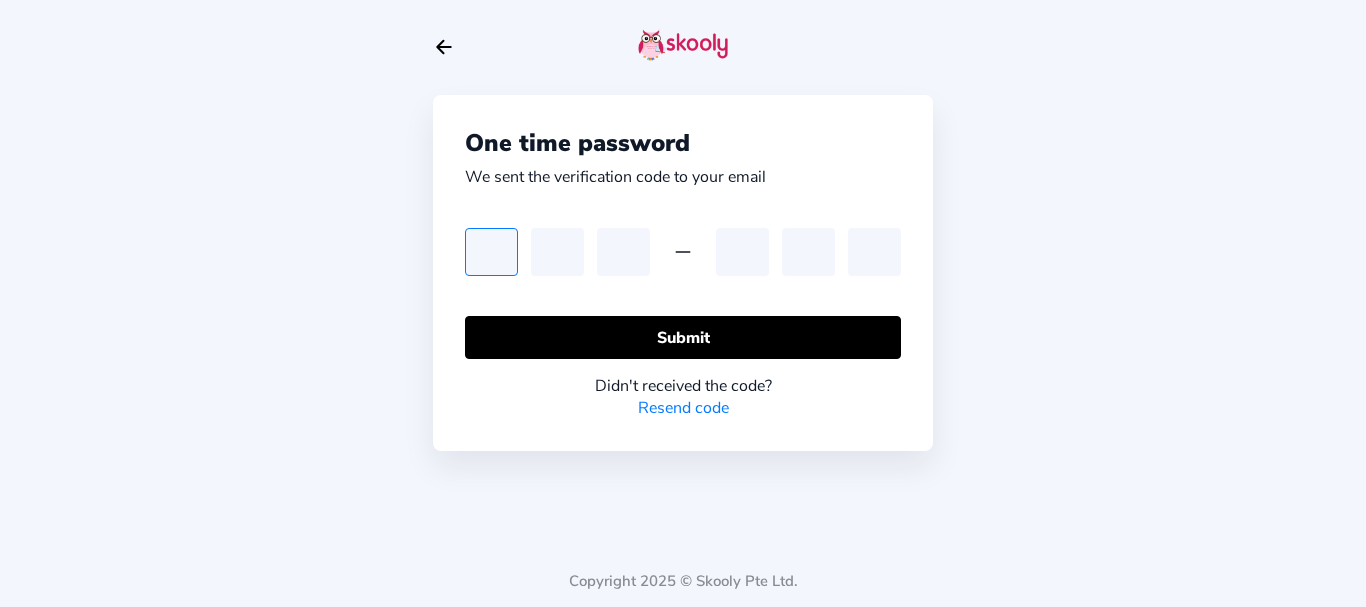 type on "3" 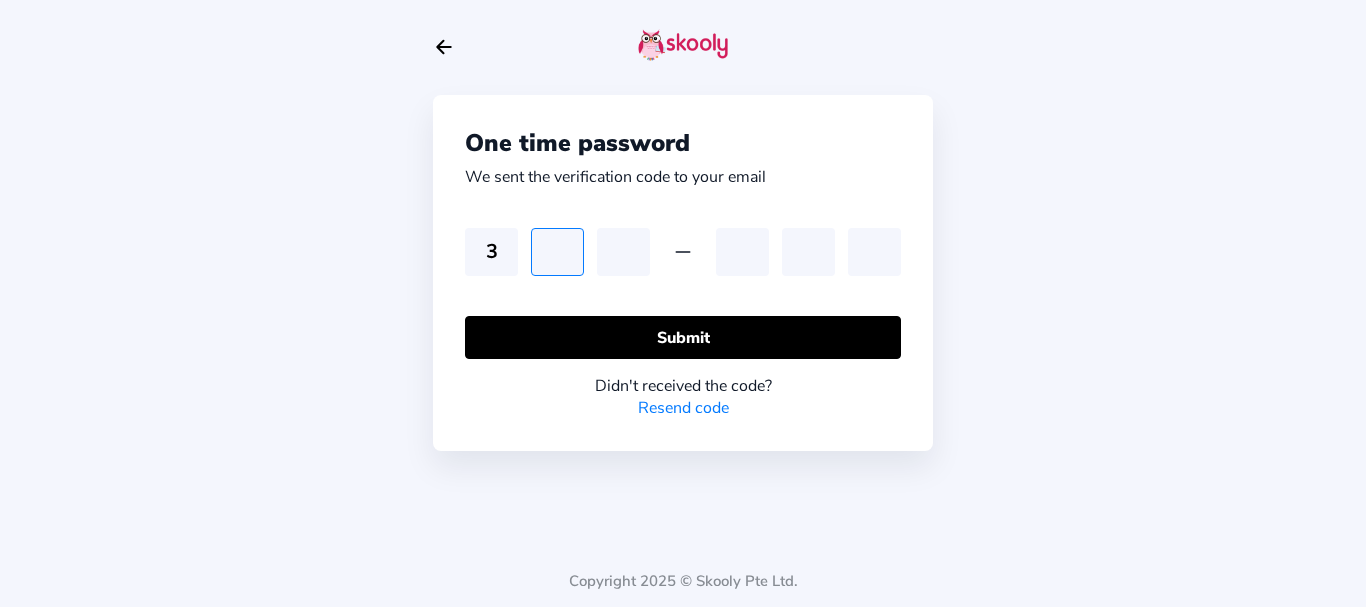 type on "5" 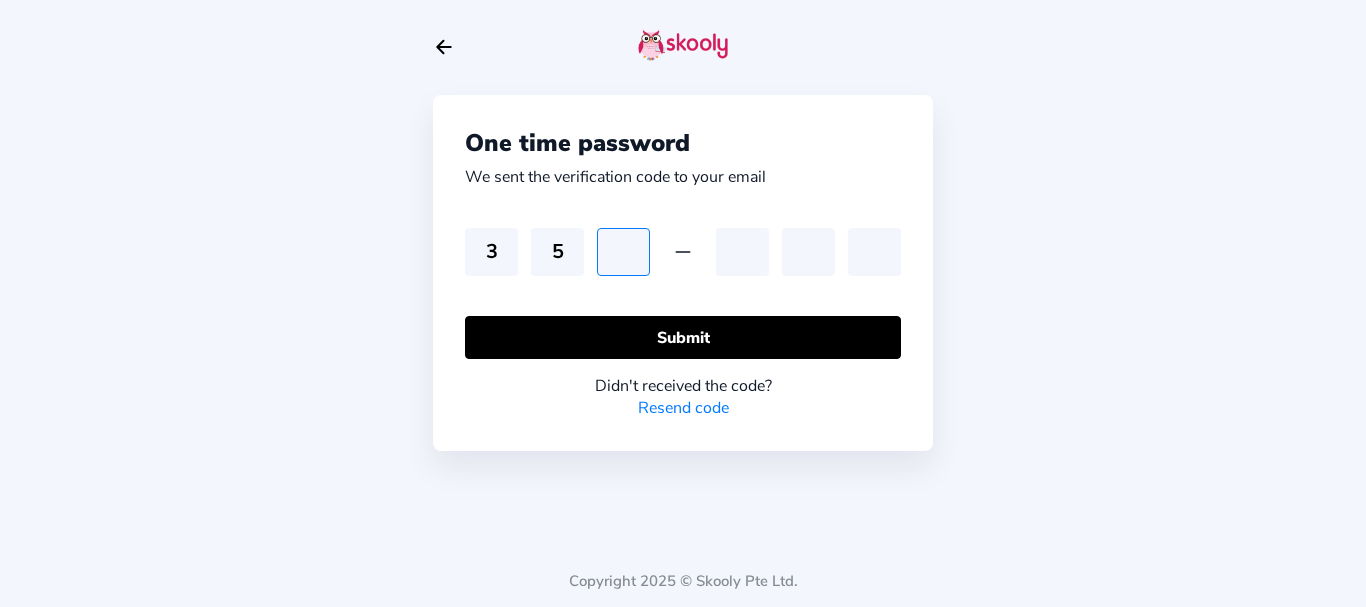 type on "2" 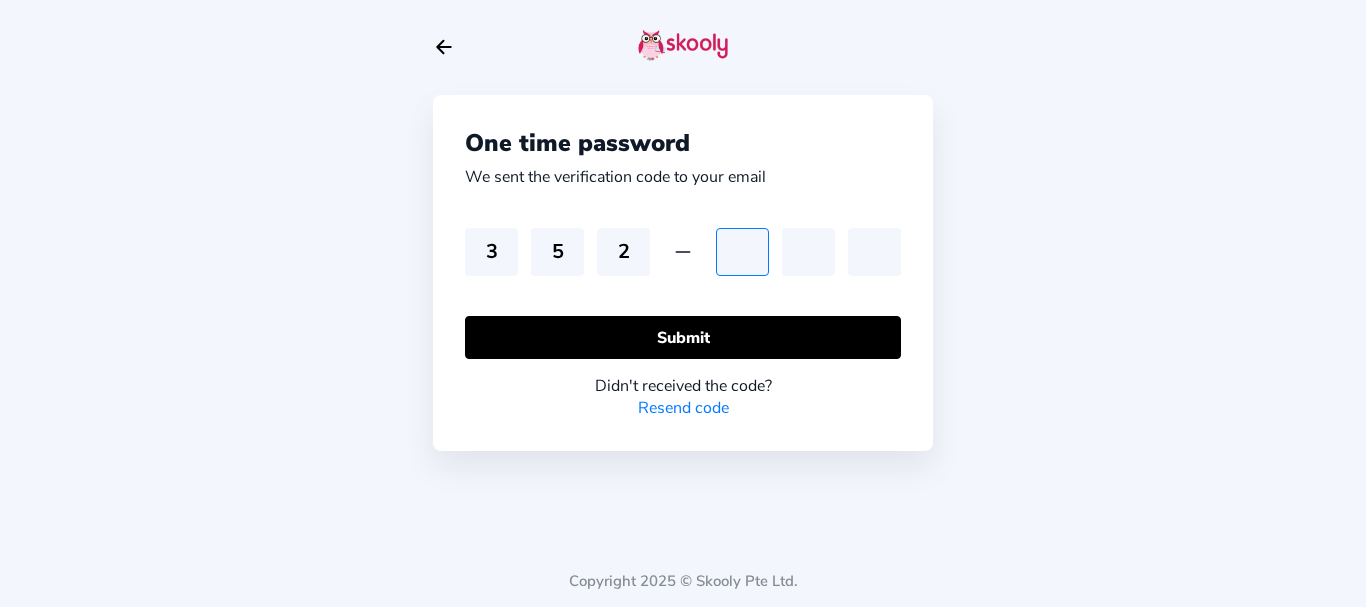 type on "7" 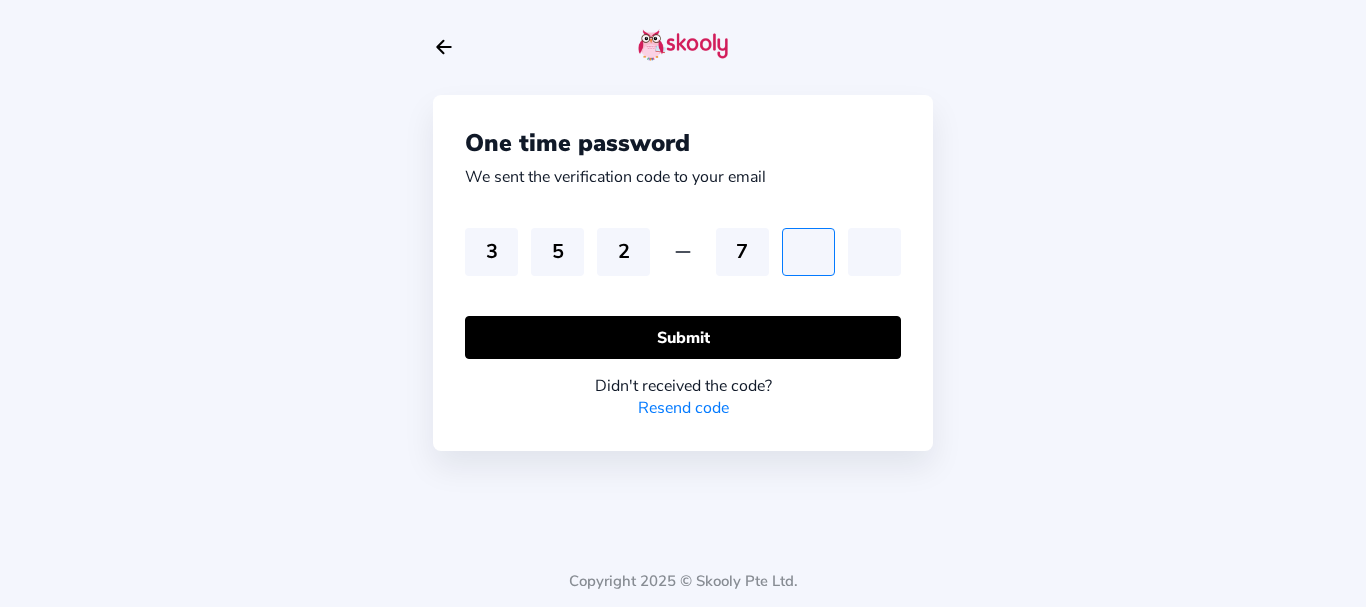 type on "5" 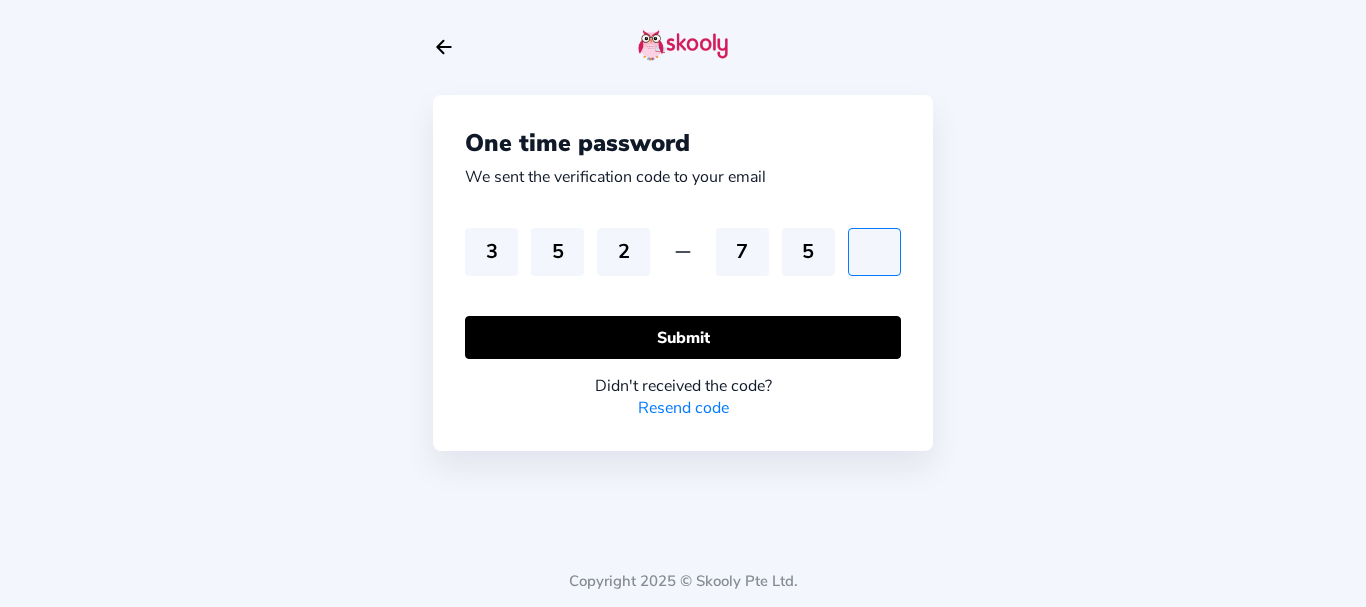 type on "7" 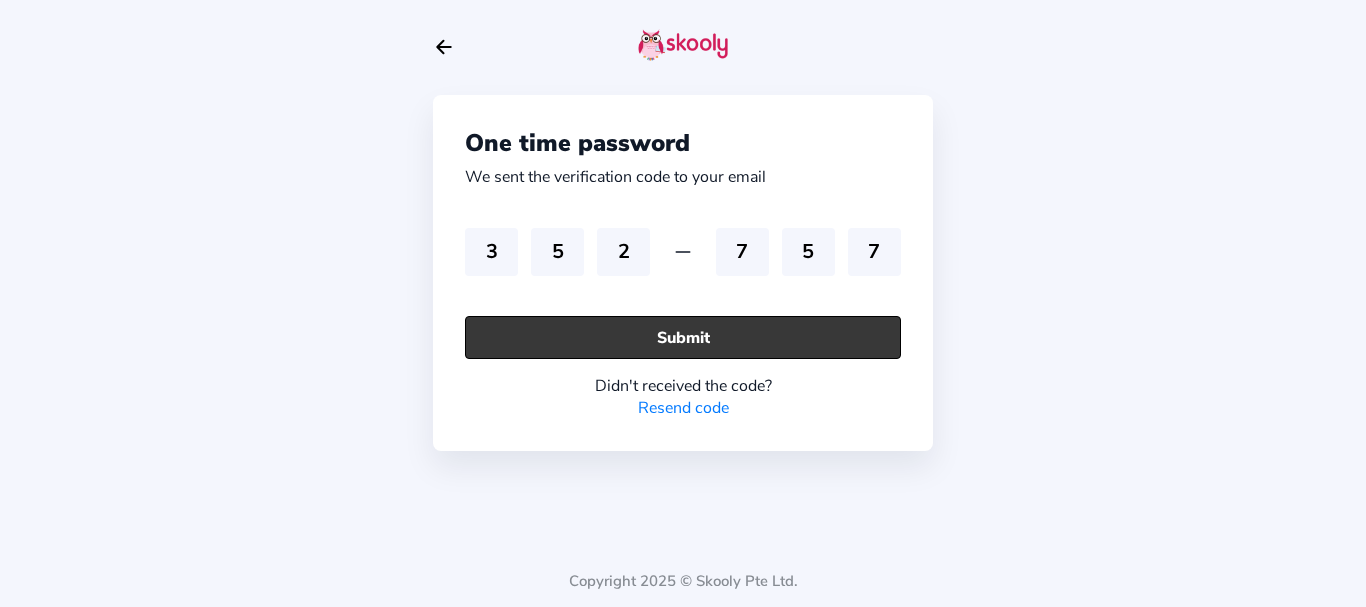 click on "Submit" 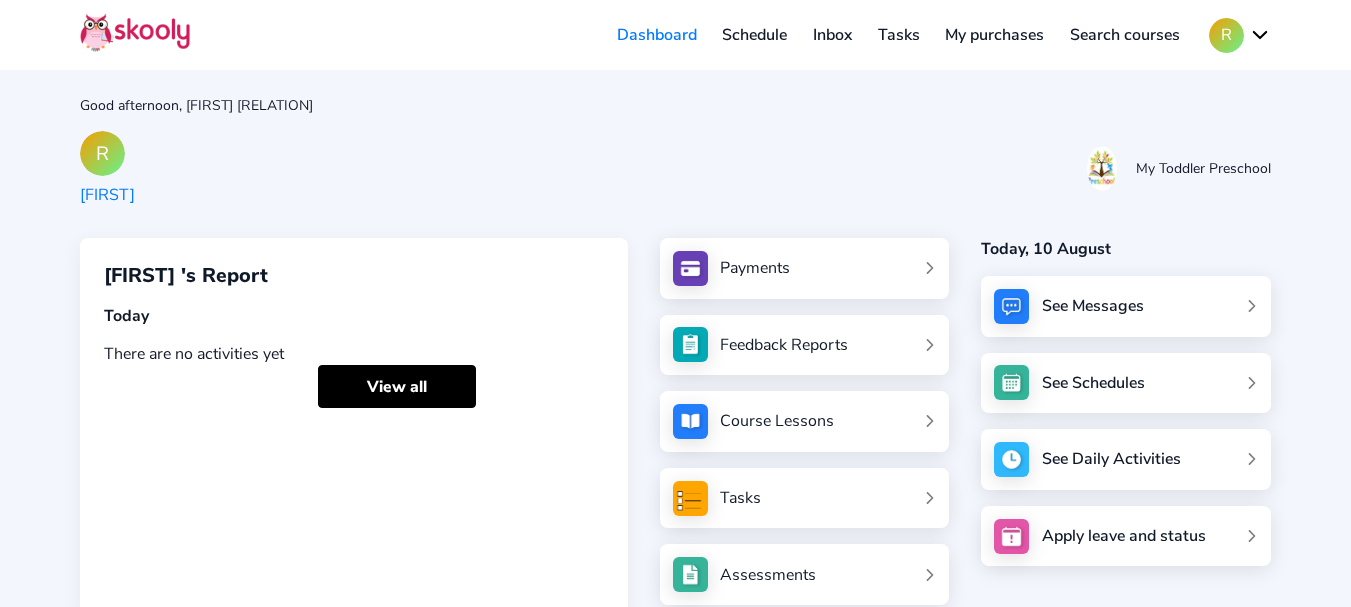 click on "R" 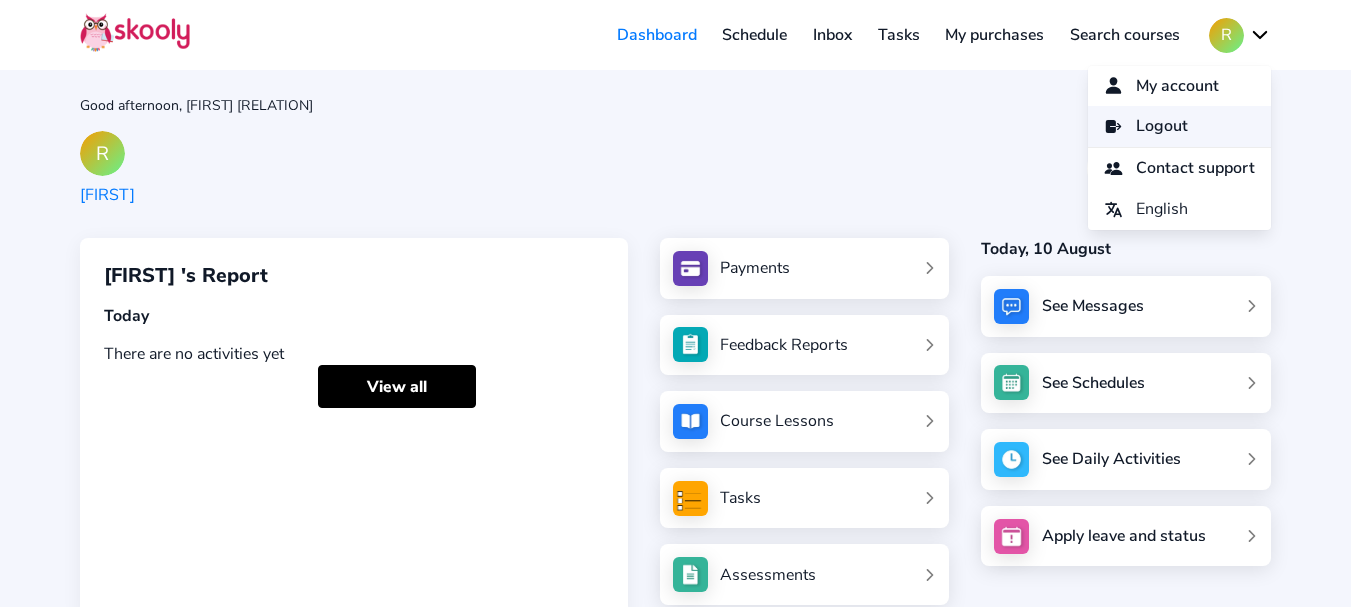 click on "Logout" 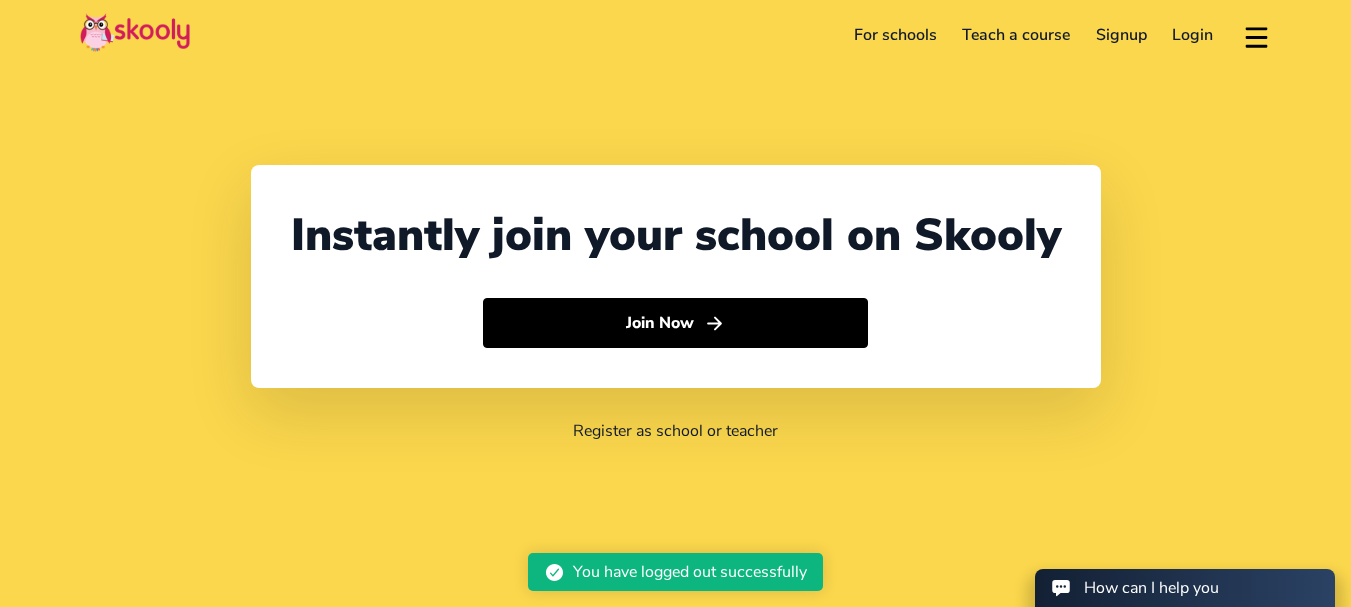 select on "91" 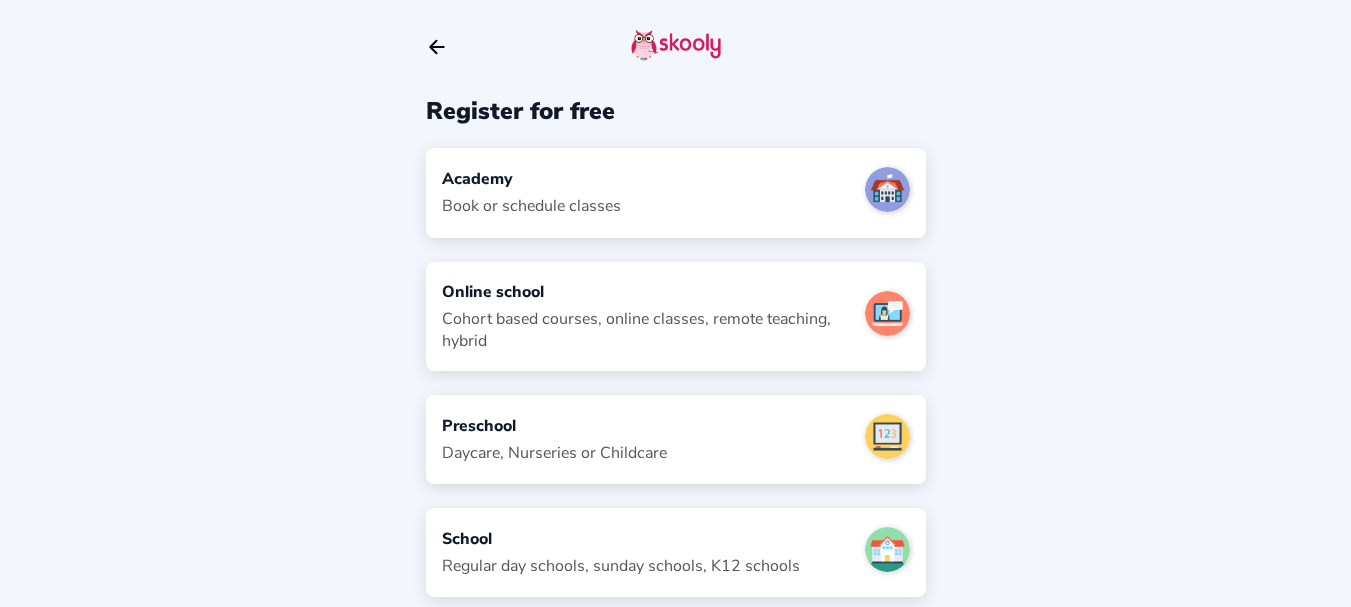 scroll, scrollTop: 0, scrollLeft: 0, axis: both 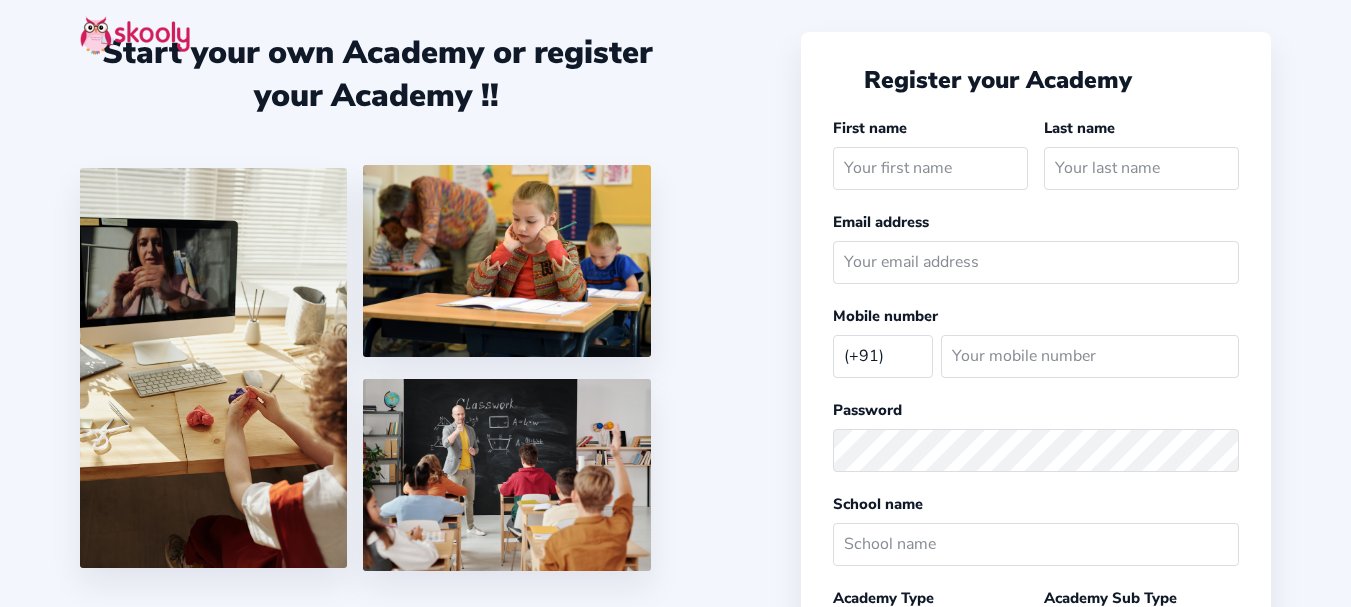 select on "IN" 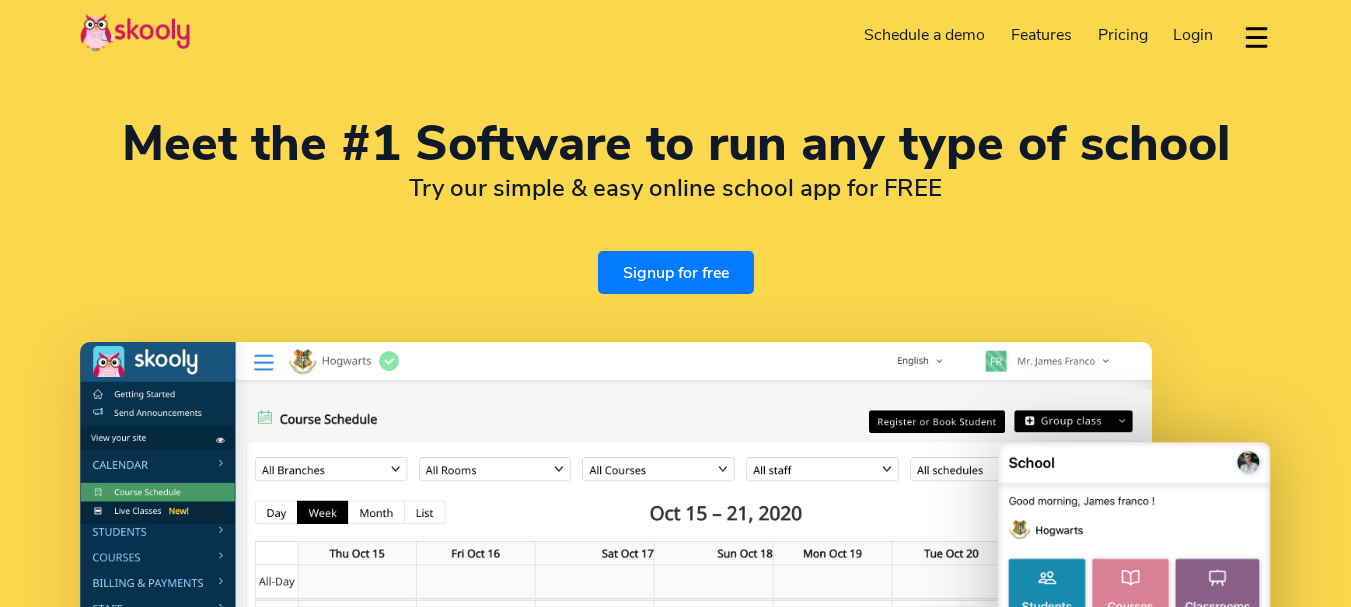select on "en" 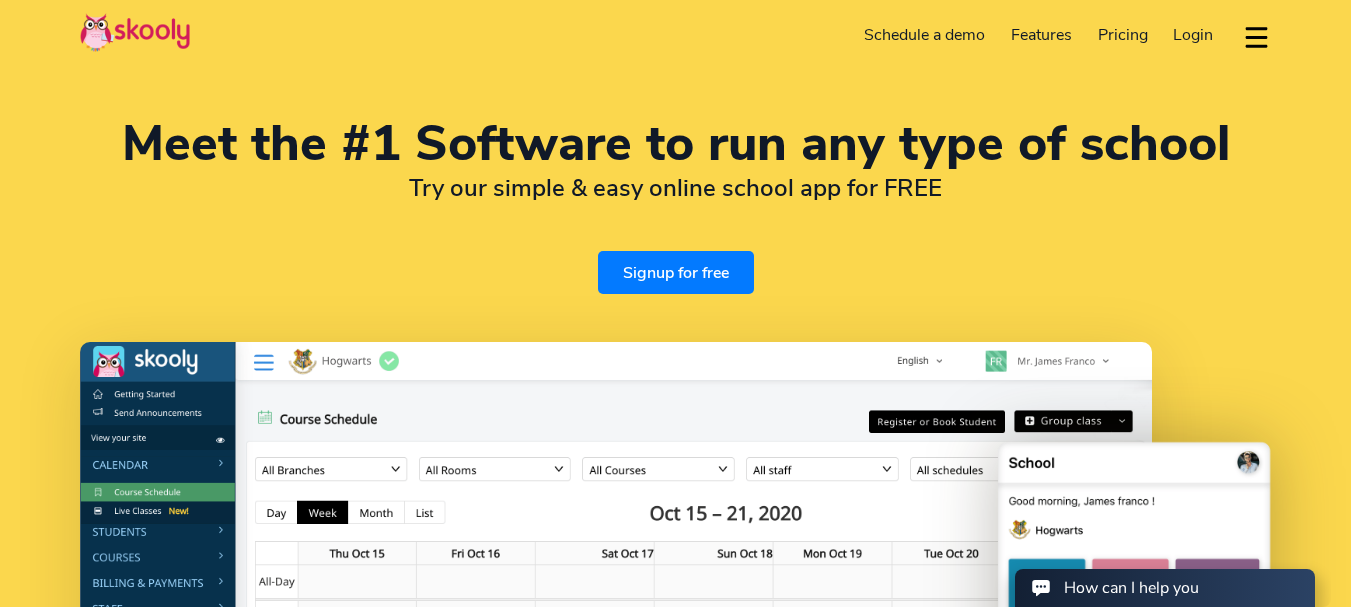 scroll, scrollTop: 0, scrollLeft: 0, axis: both 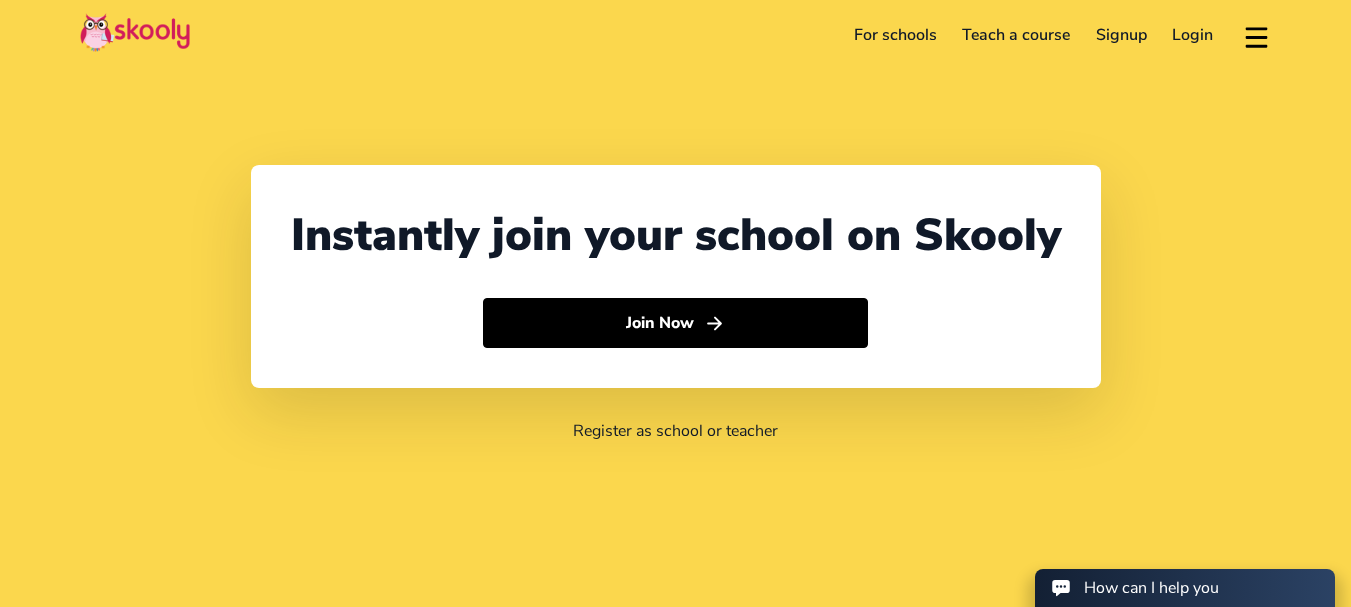 select on "91" 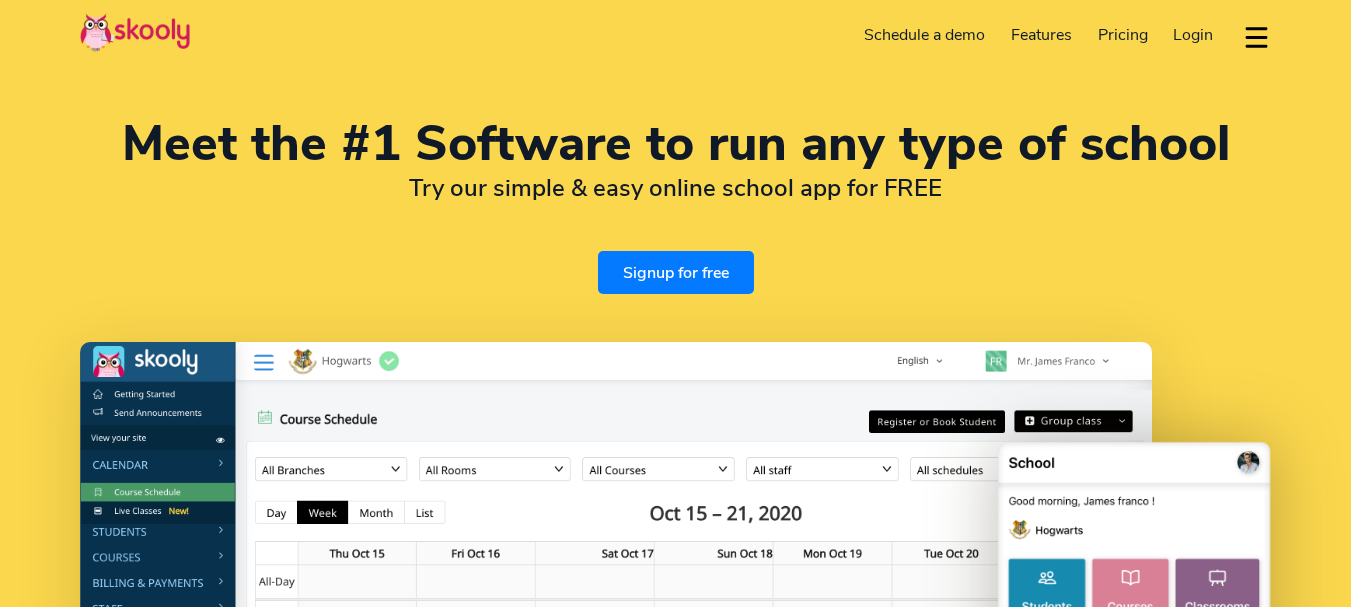 select on "en" 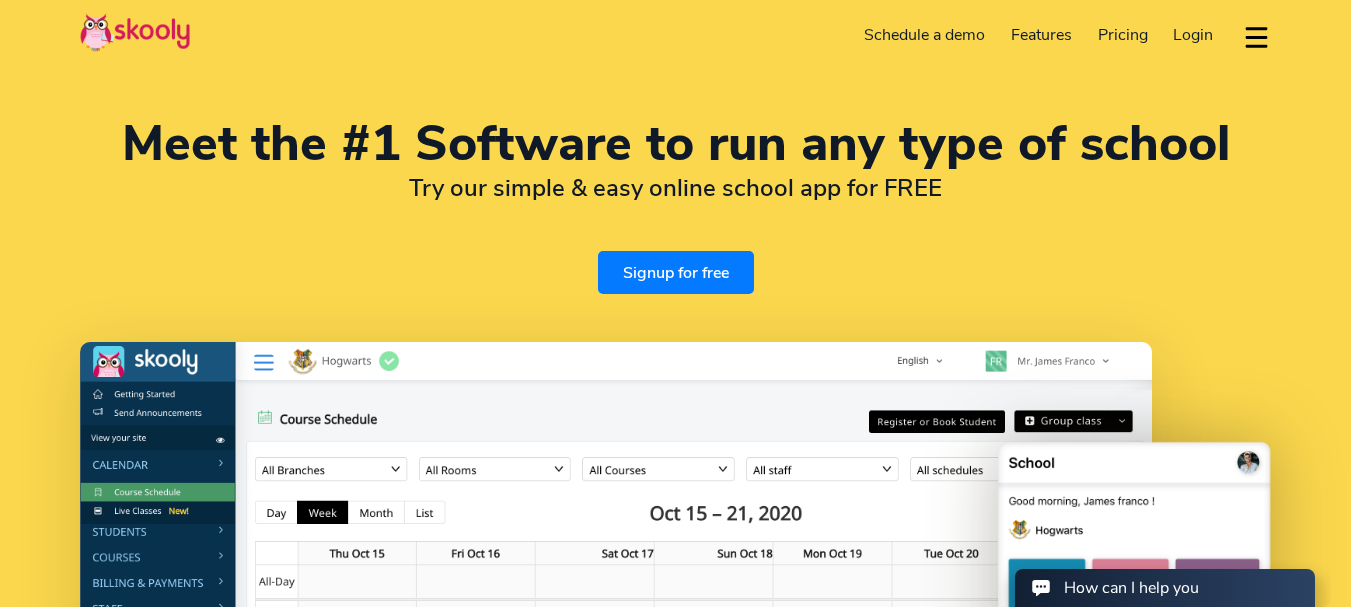 scroll, scrollTop: 0, scrollLeft: 0, axis: both 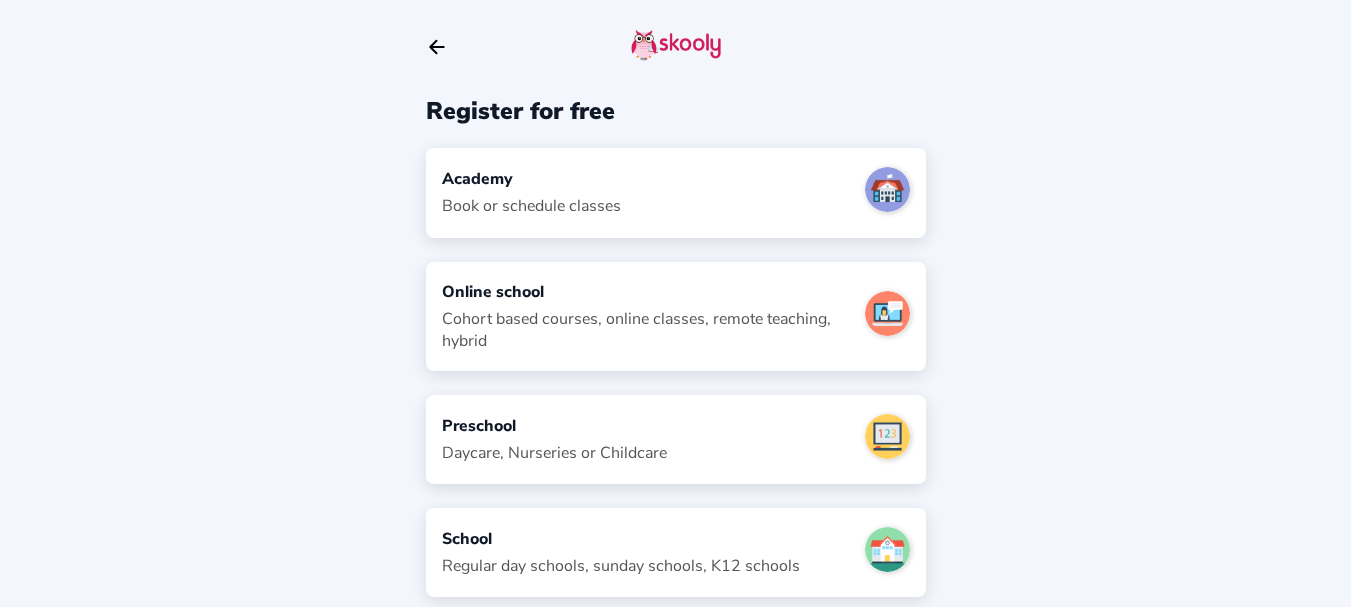 click on "Book or schedule classes" 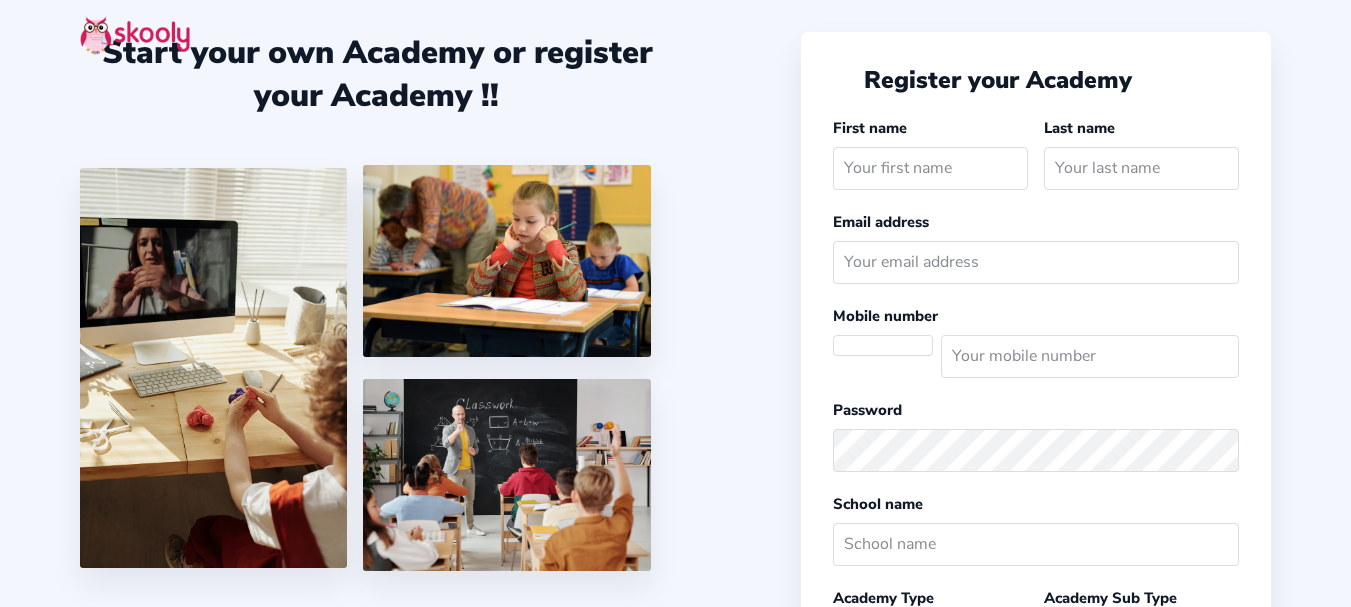 select on "Asia/Kolkata" 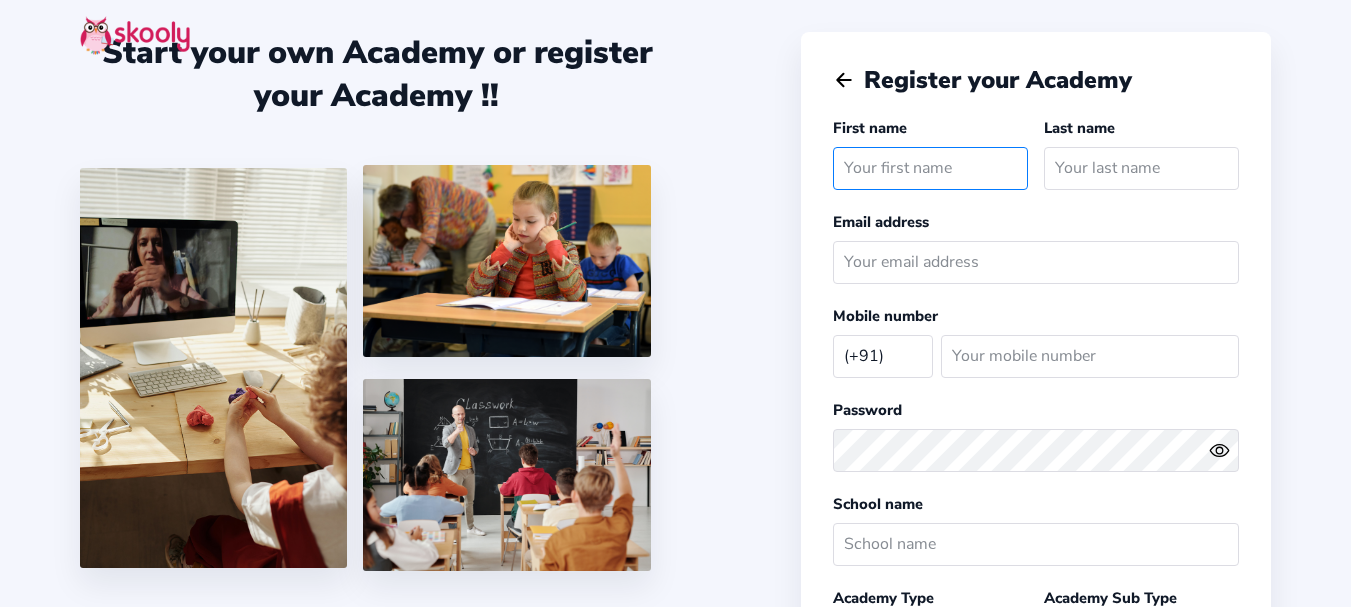 paste on "[FIRST]" 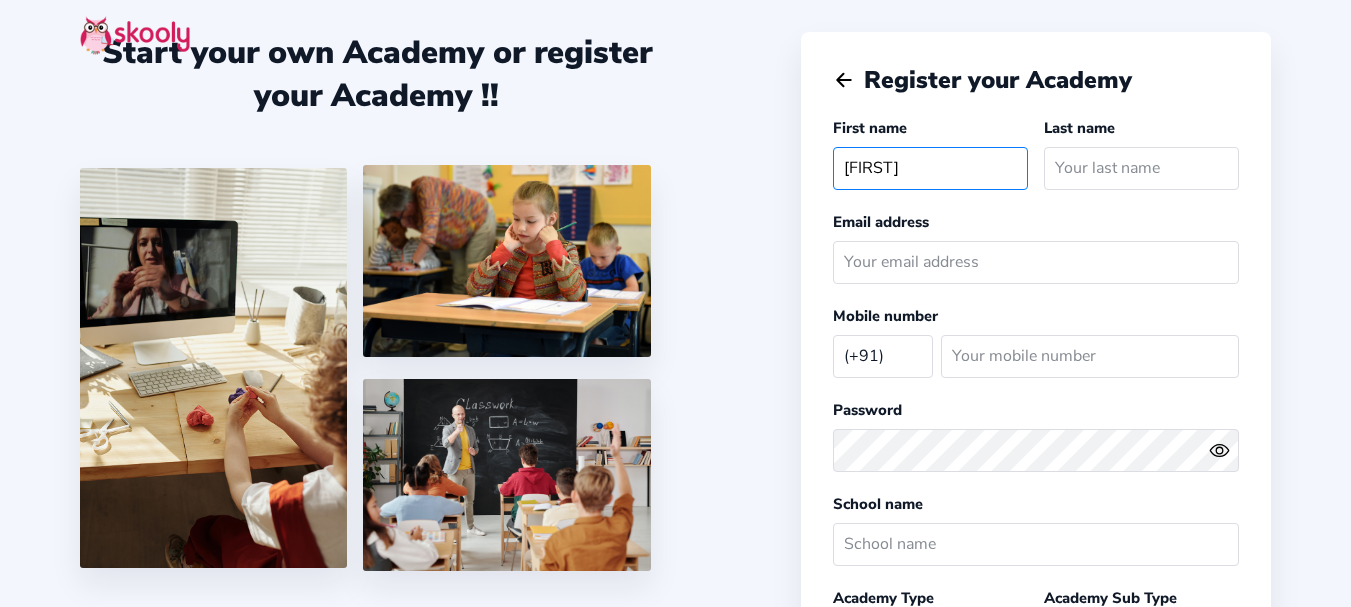 type on "[FIRST]" 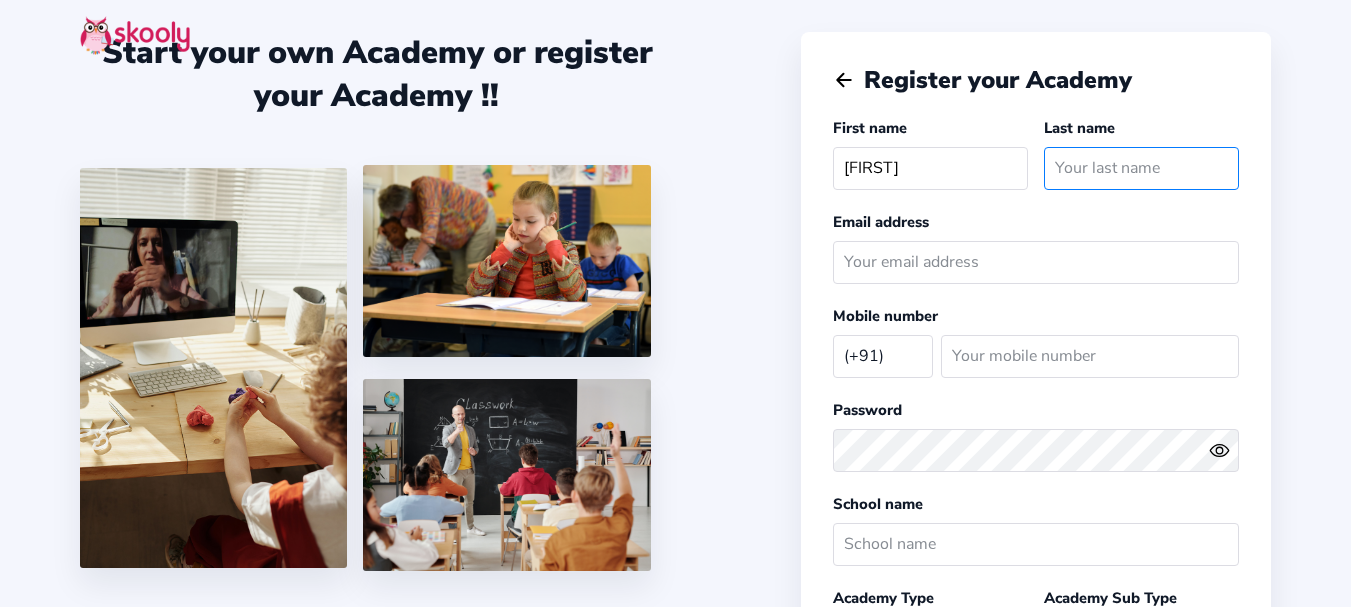 click 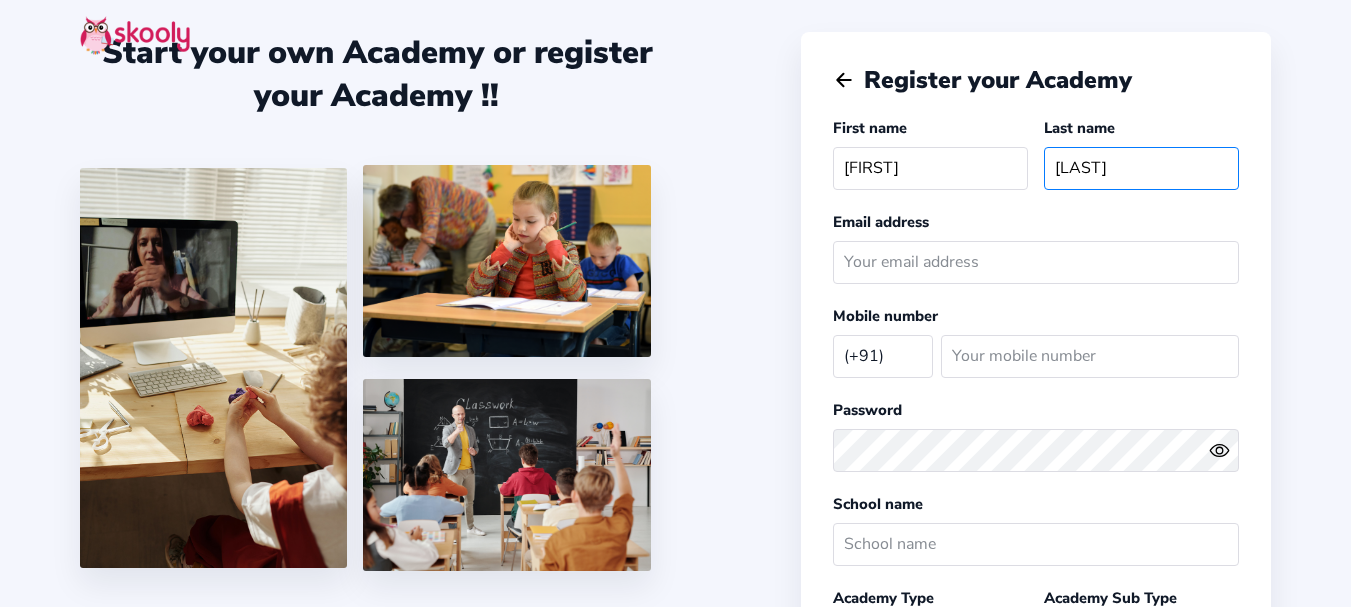 type on "[LAST]" 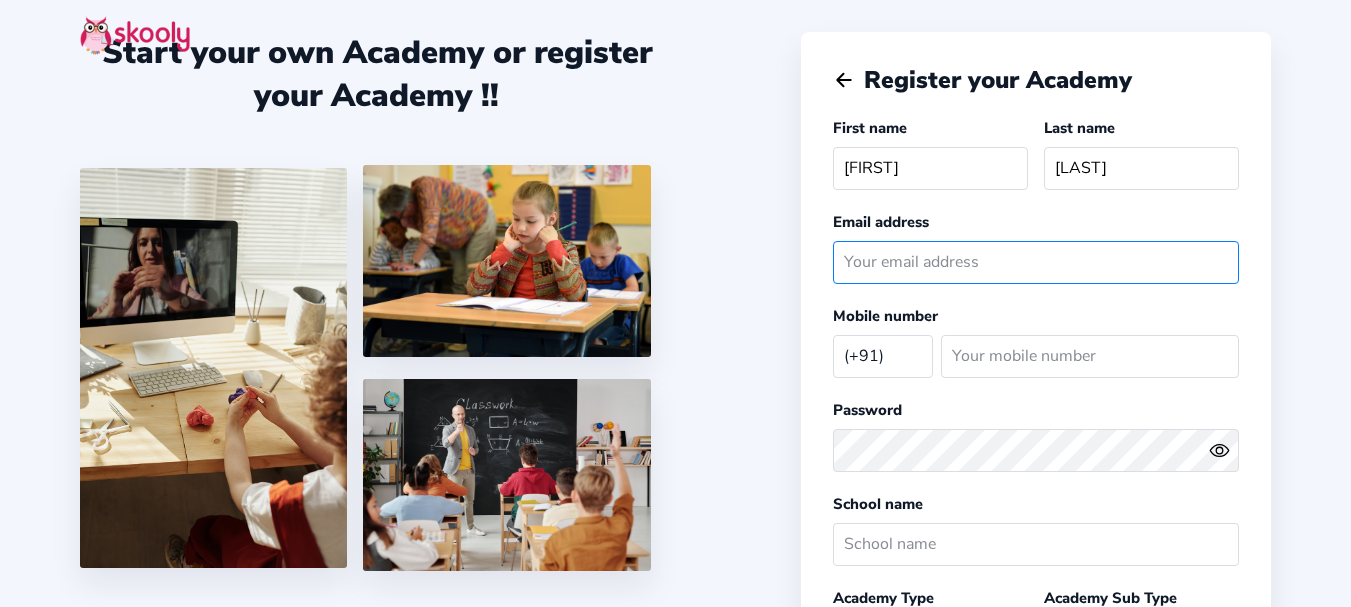 click 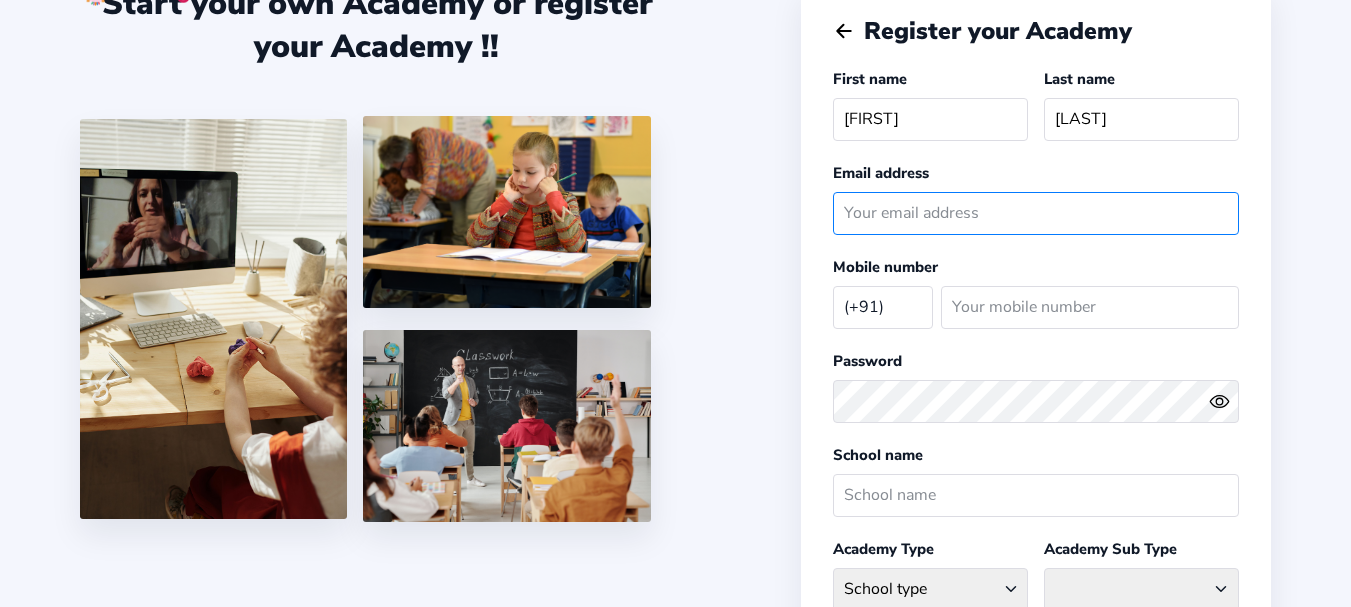 scroll, scrollTop: 0, scrollLeft: 0, axis: both 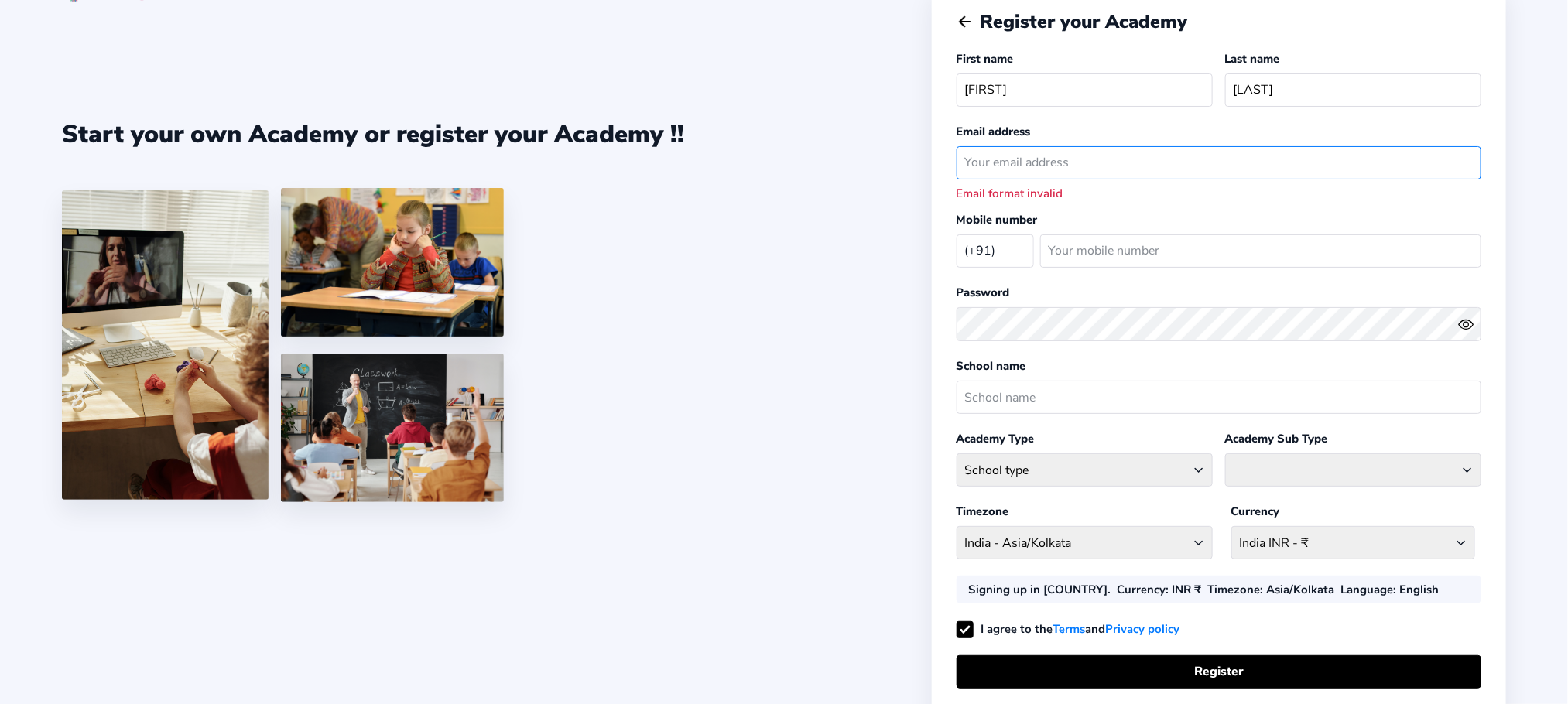 click 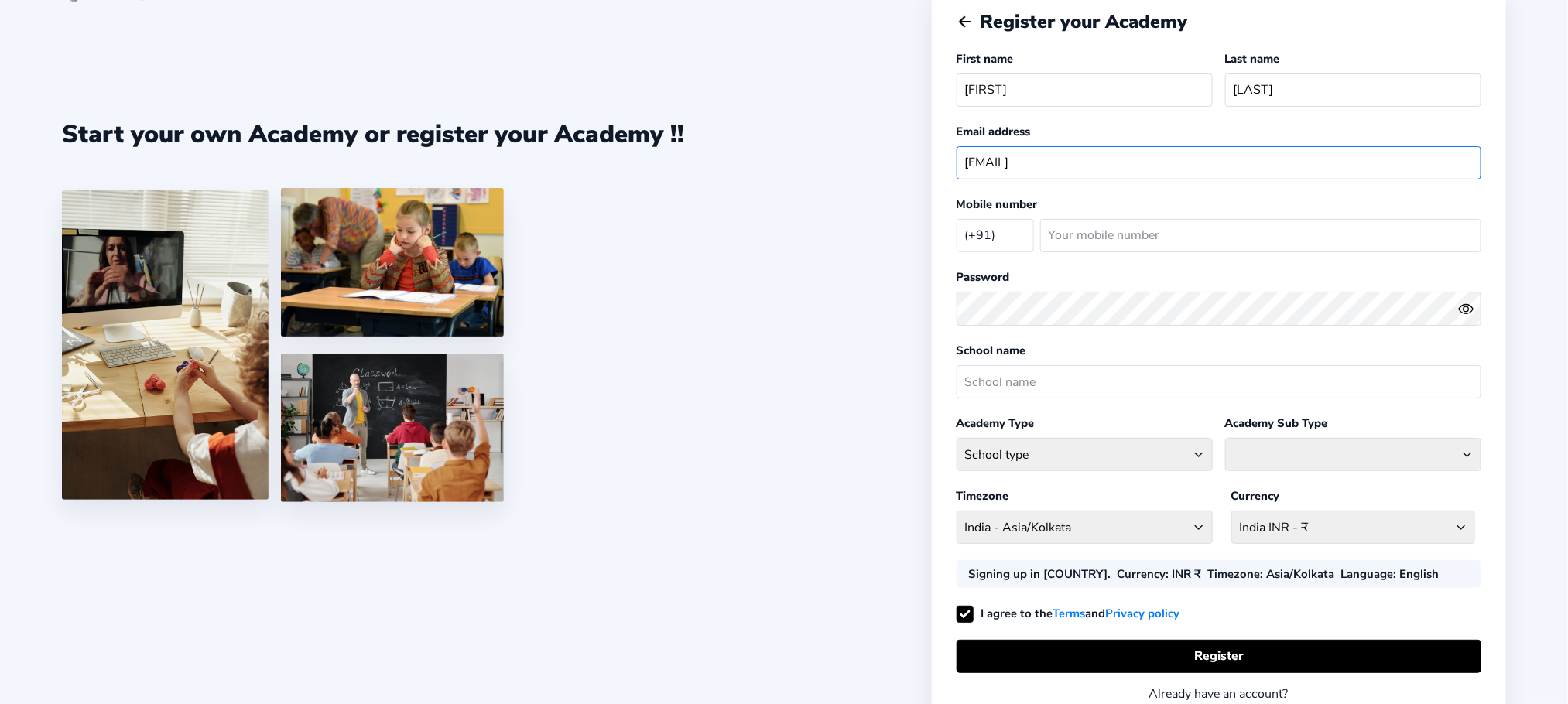 type on "[EMAIL]" 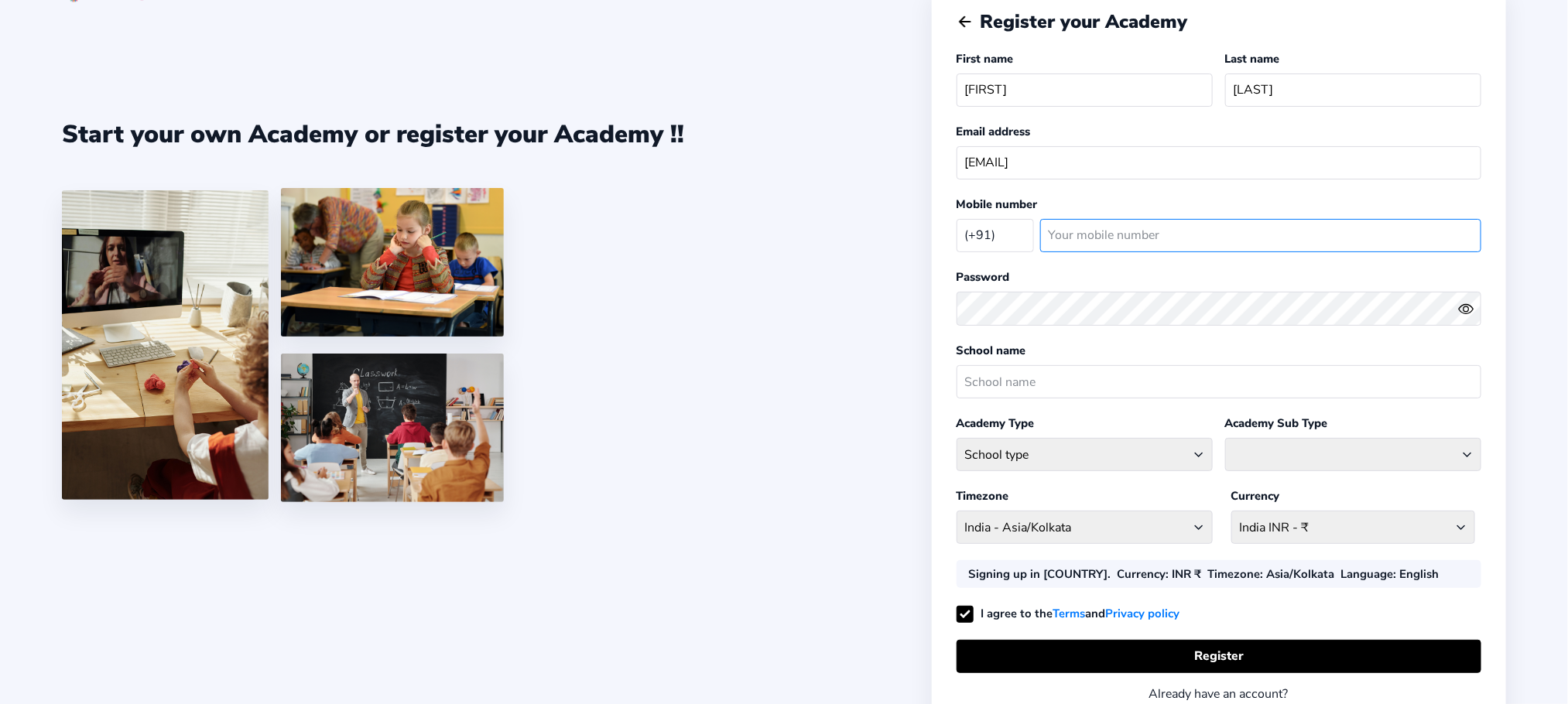 click 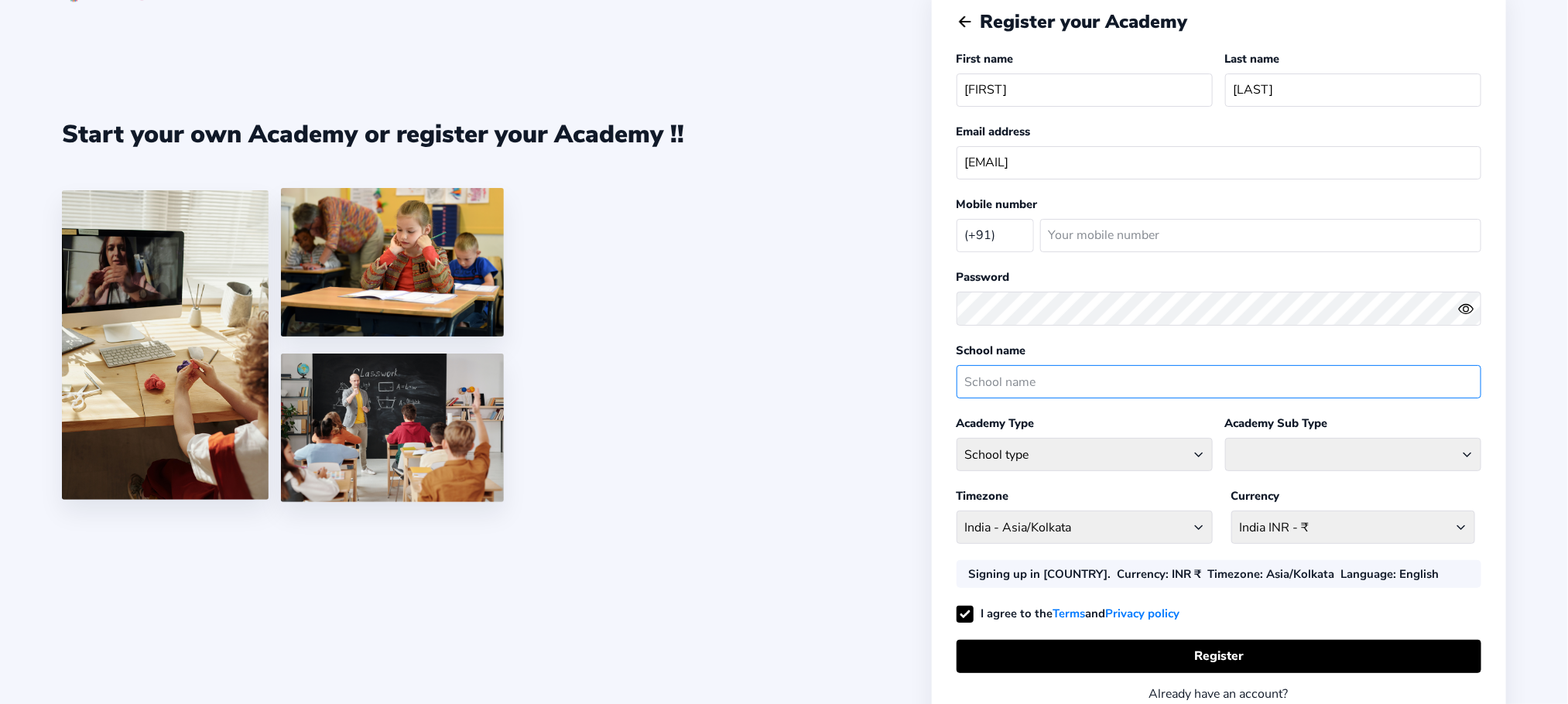 click 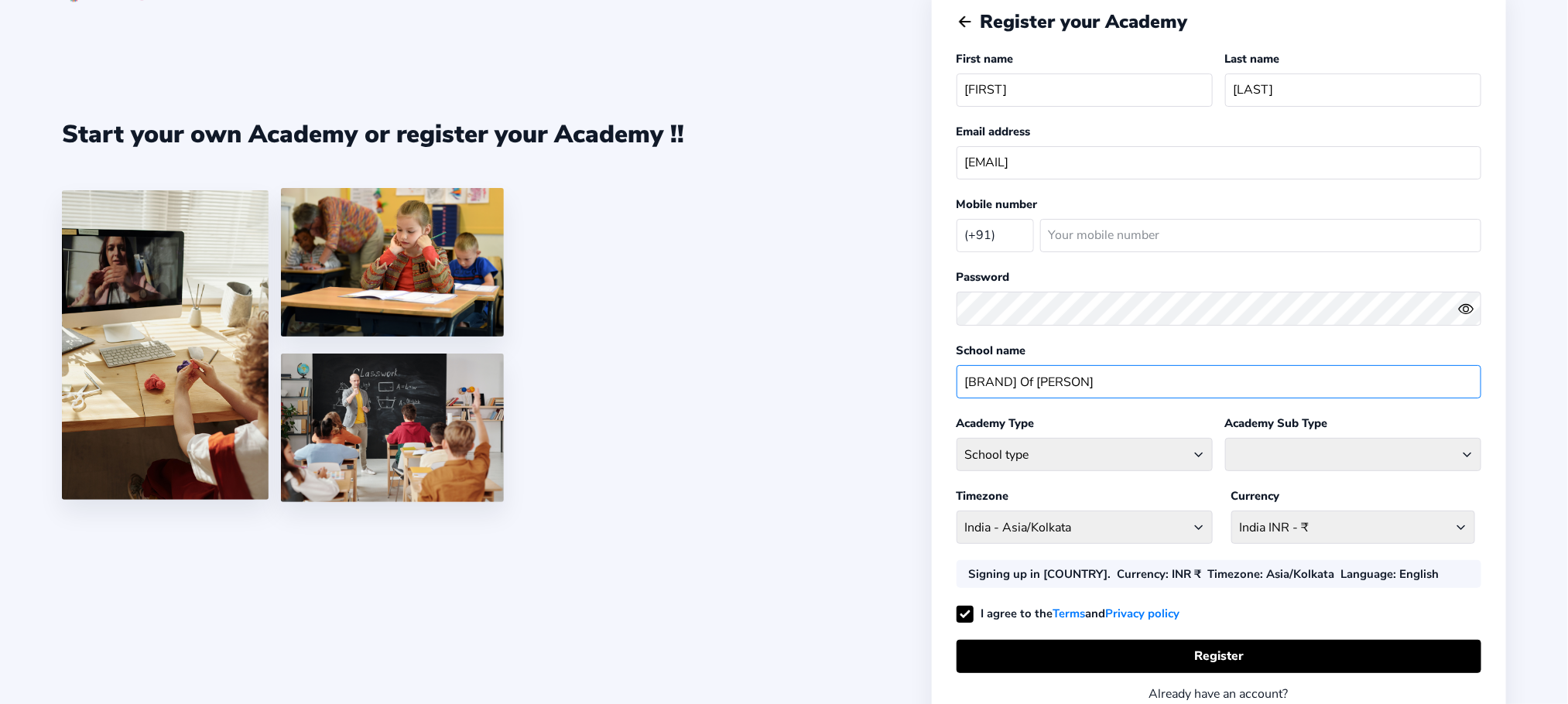 type on "[BRAND] Of [PERSON]" 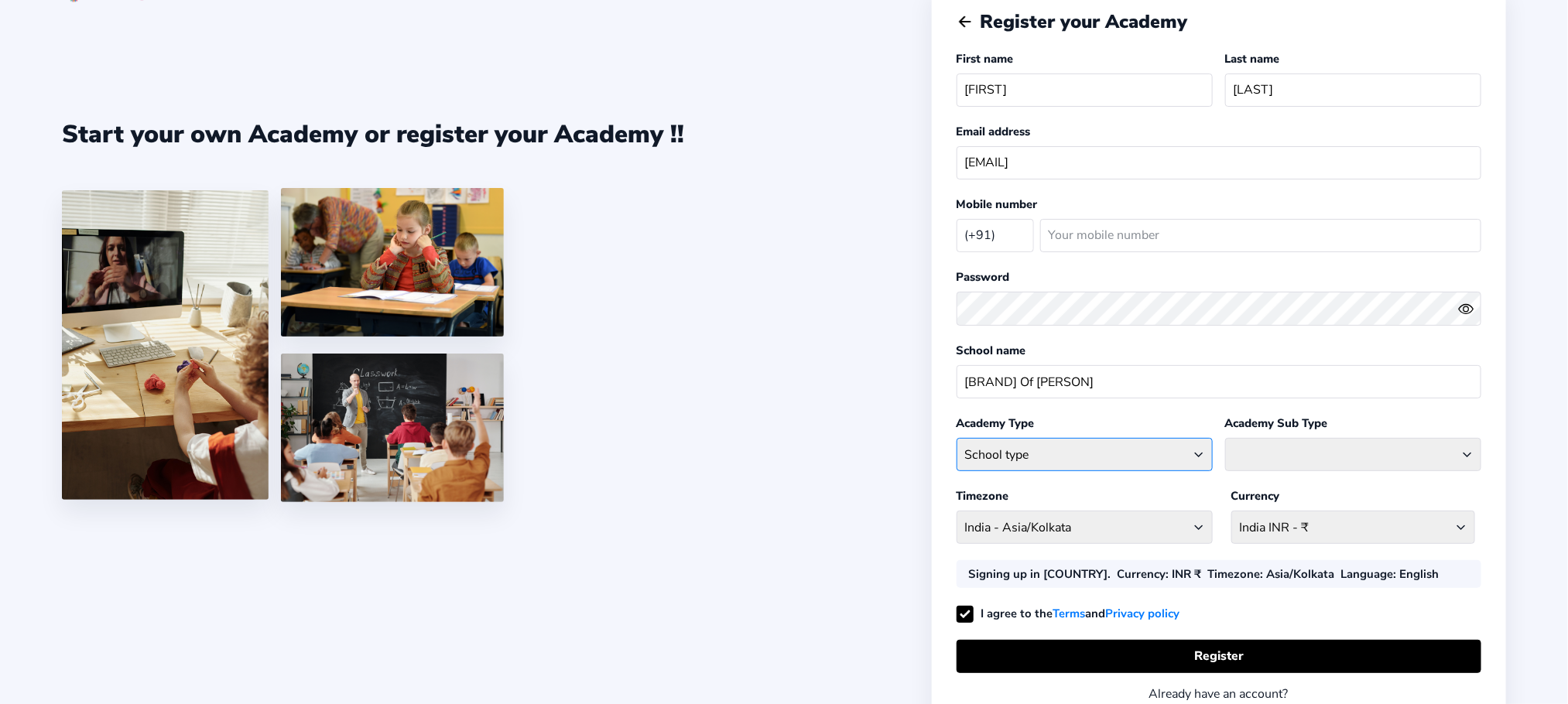 click on "School type Academic Afterschool Arts Dance Homeschool Language Martial Arts Music Sports Wellness" 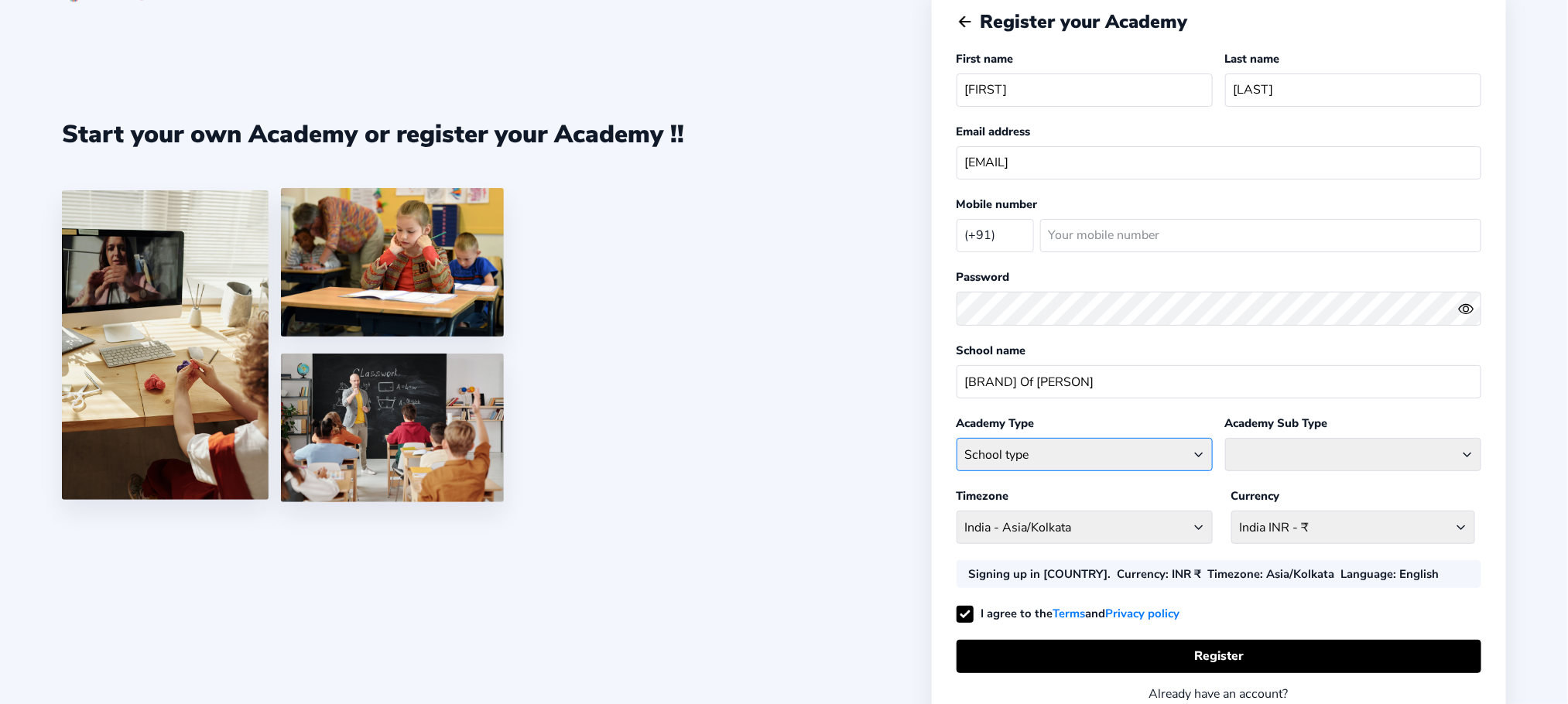 select on "GA" 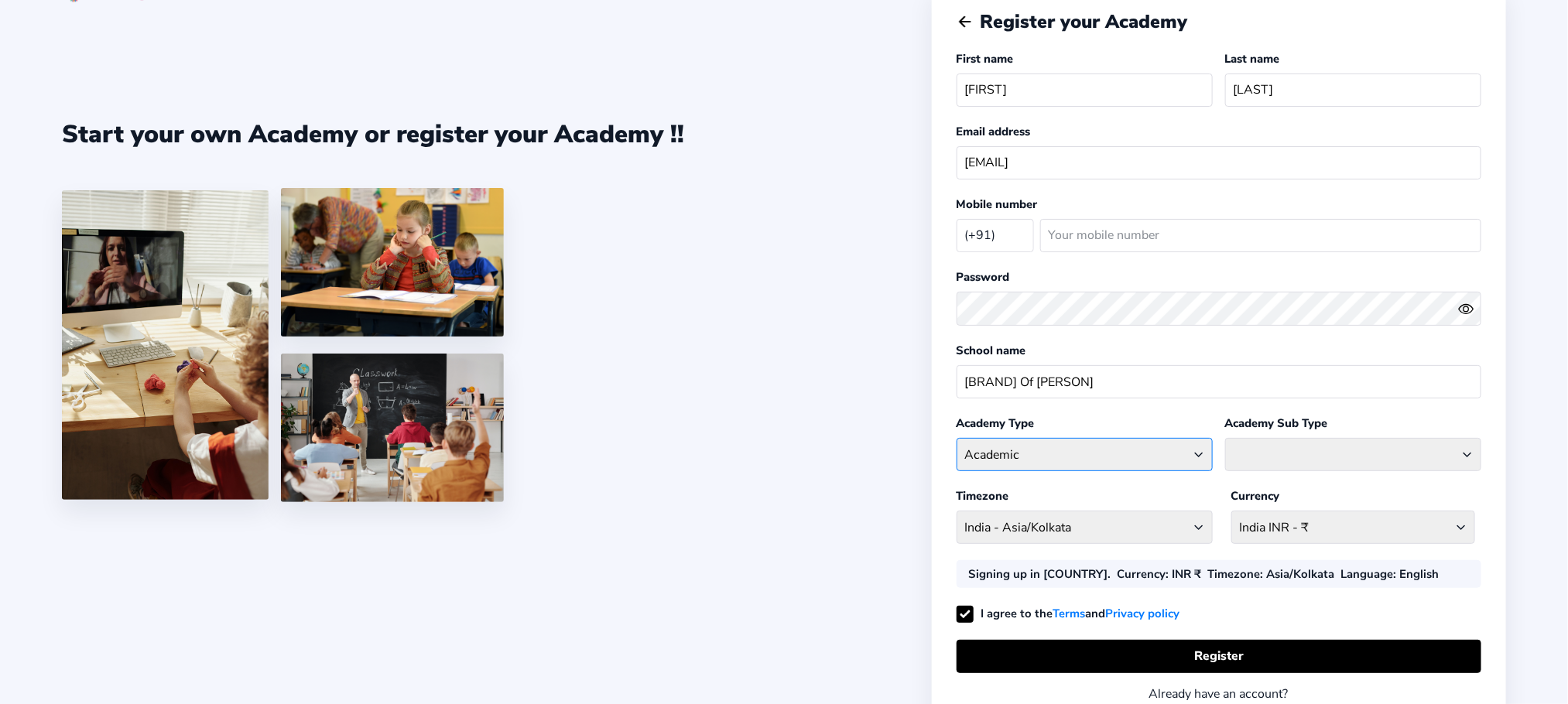 click on "School type Academic Afterschool Arts Dance Homeschool Language Martial Arts Music Sports Wellness" 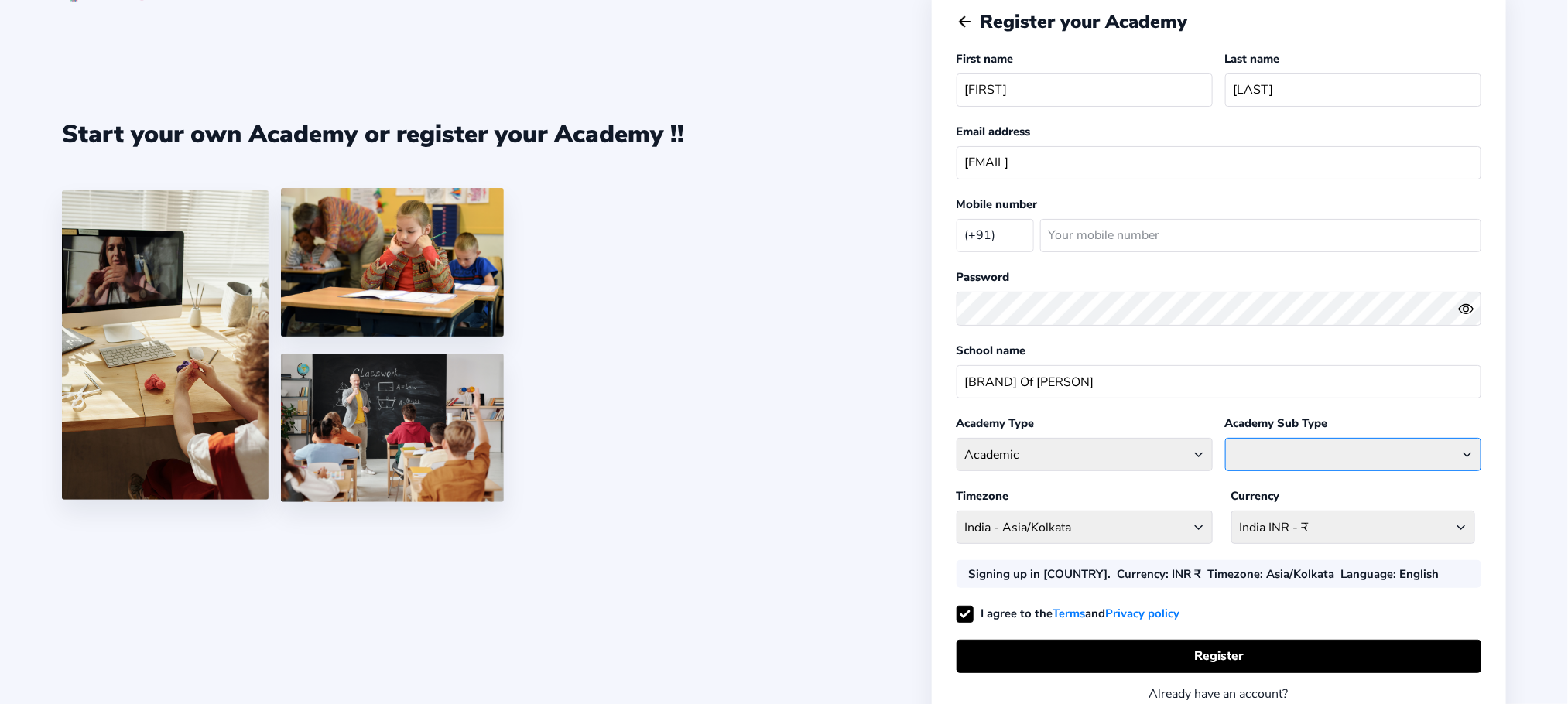 click on "Coaching Classes  Enrichment Centre  General Academy  Kumaon Centre  Math Centre  Robotics  STEM  Tuition Centre" 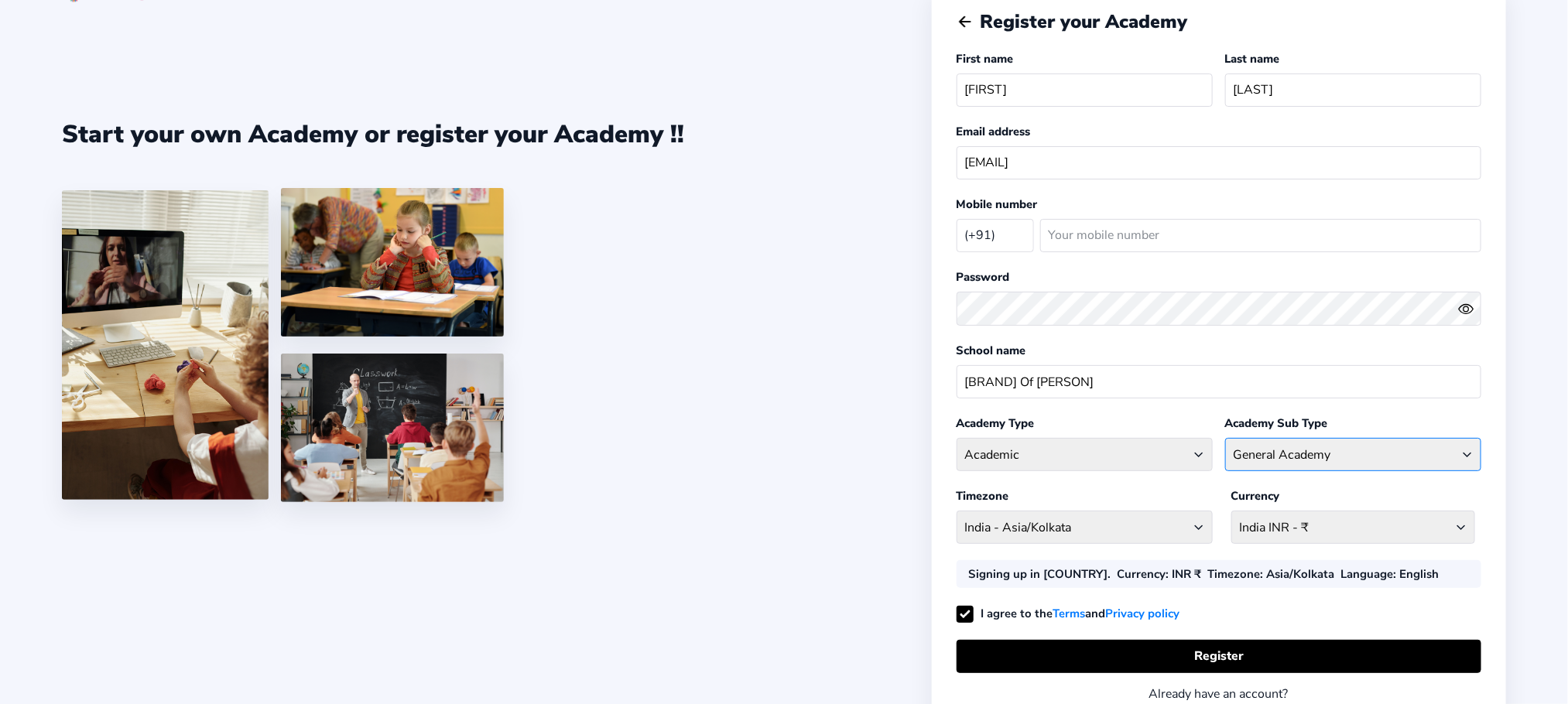 click on "Coaching Classes  Enrichment Centre  General Academy  Kumaon Centre  Math Centre  Robotics  STEM  Tuition Centre" 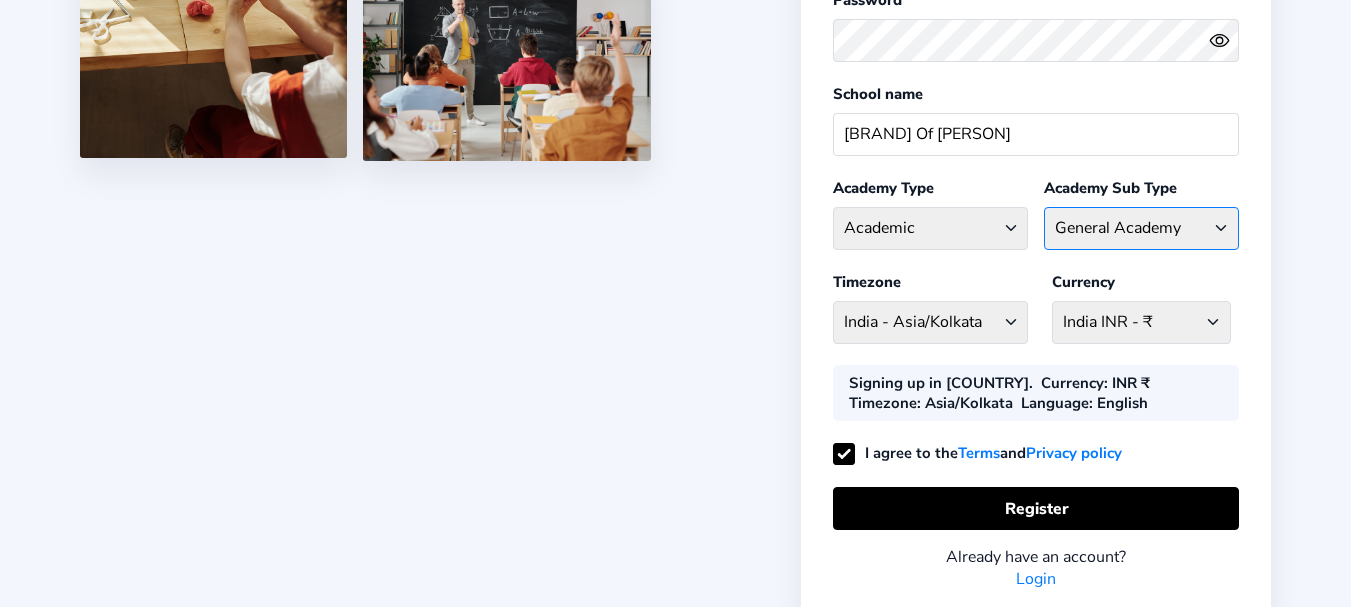 scroll, scrollTop: 493, scrollLeft: 0, axis: vertical 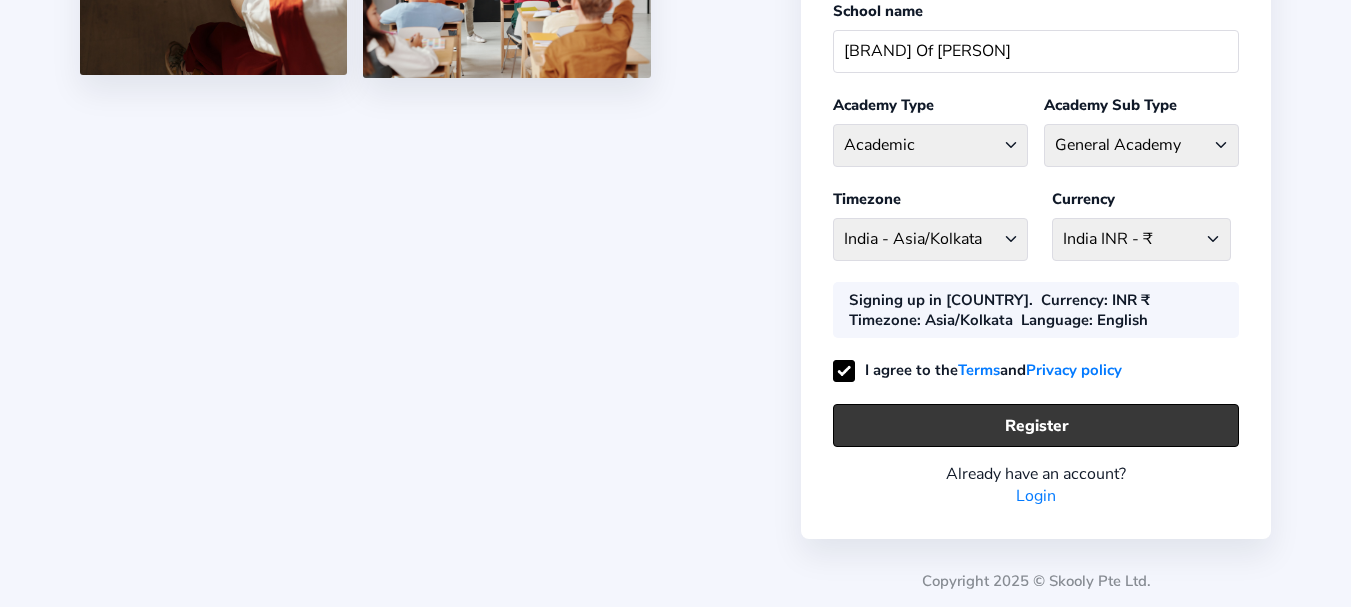 click on "Register" 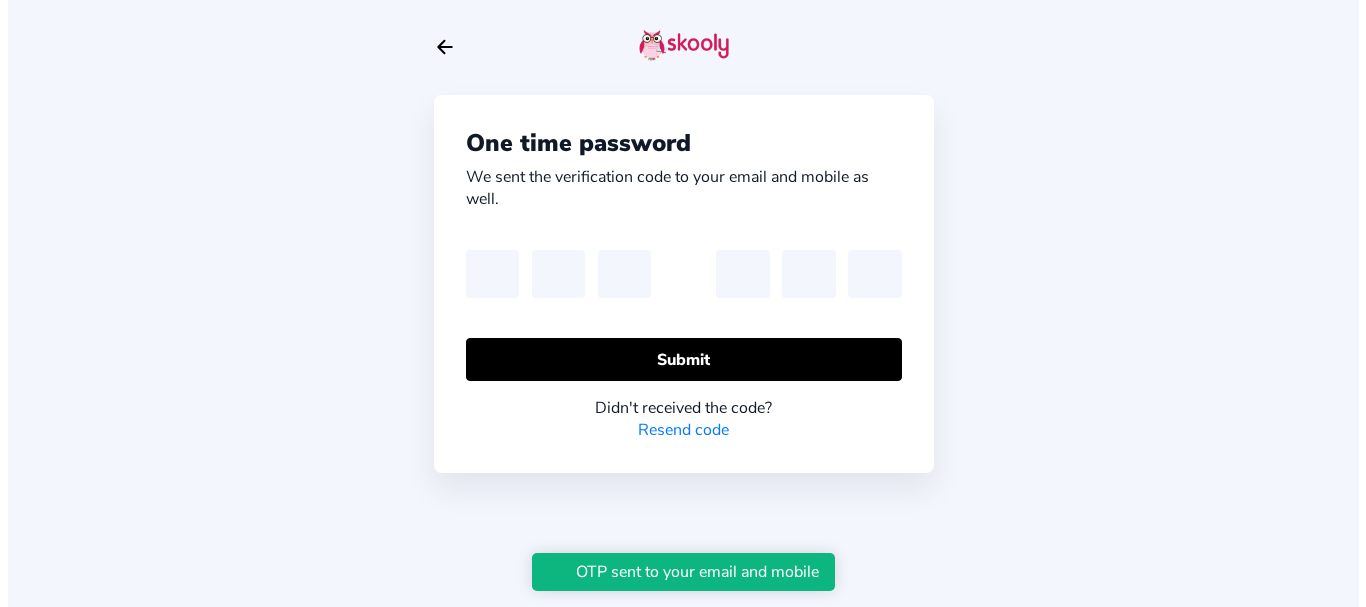 scroll, scrollTop: 0, scrollLeft: 0, axis: both 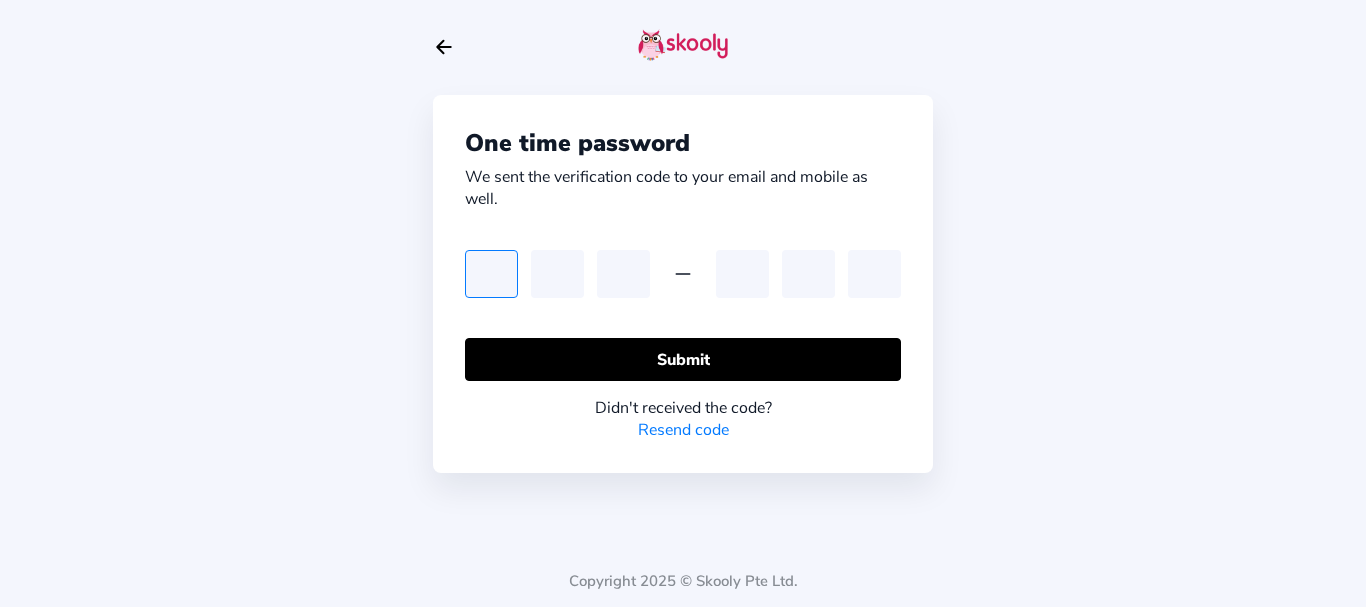 type on "5" 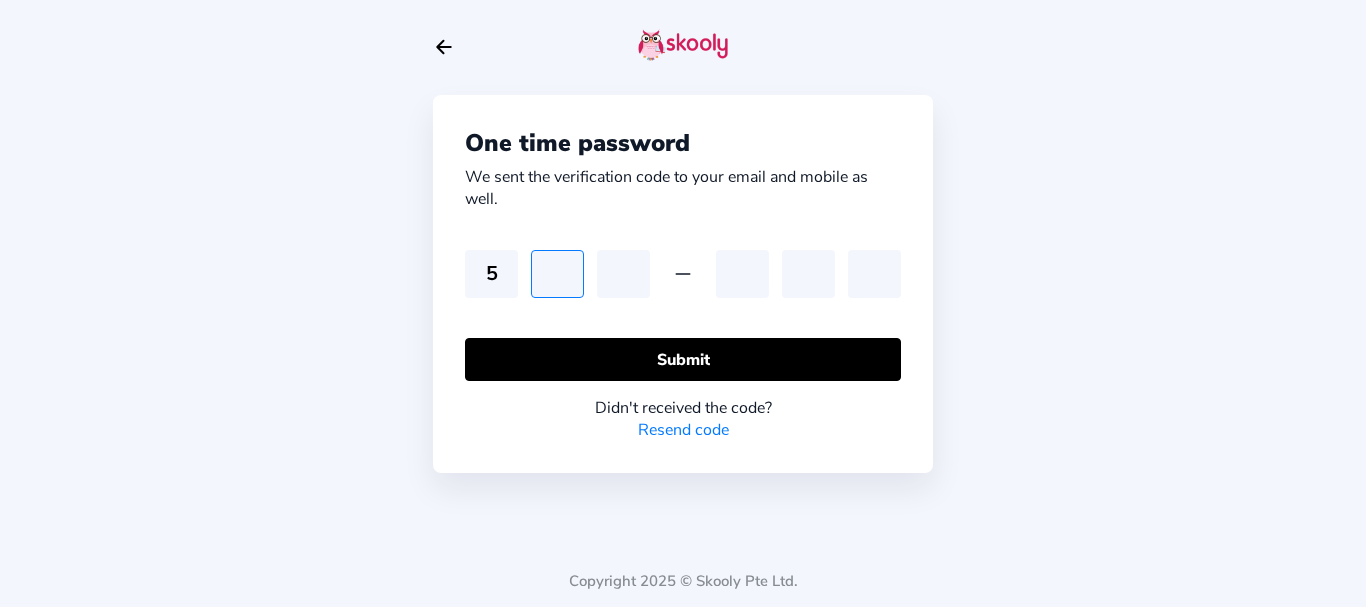 type on "5" 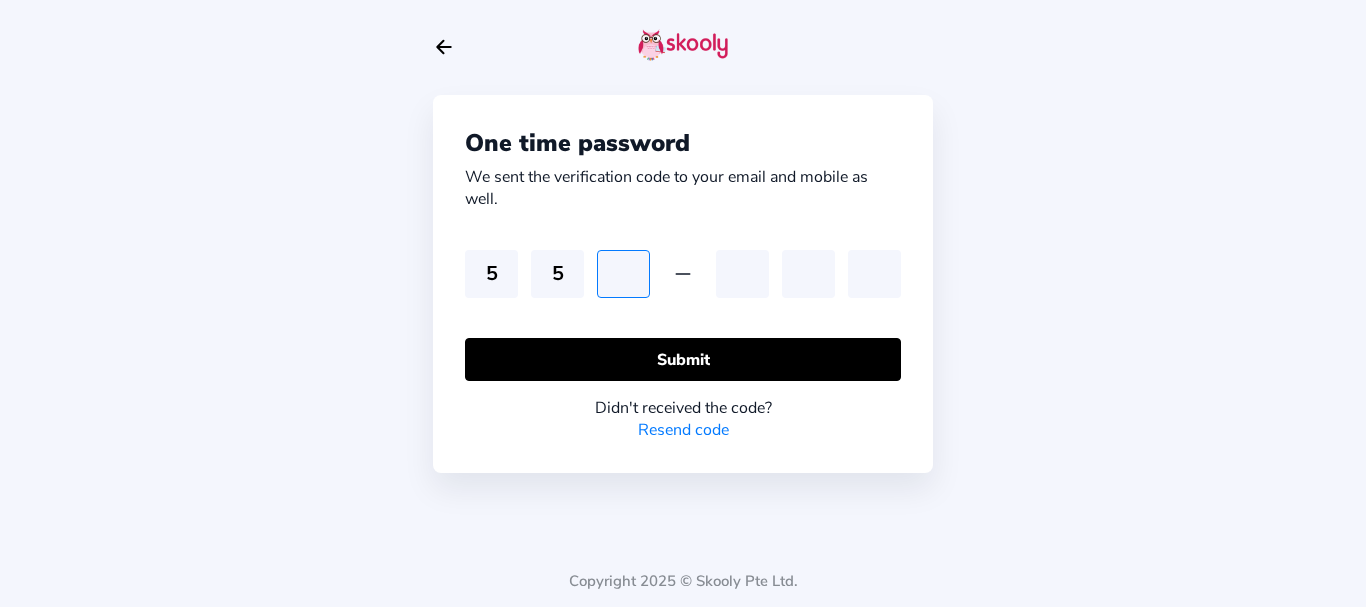type on "0" 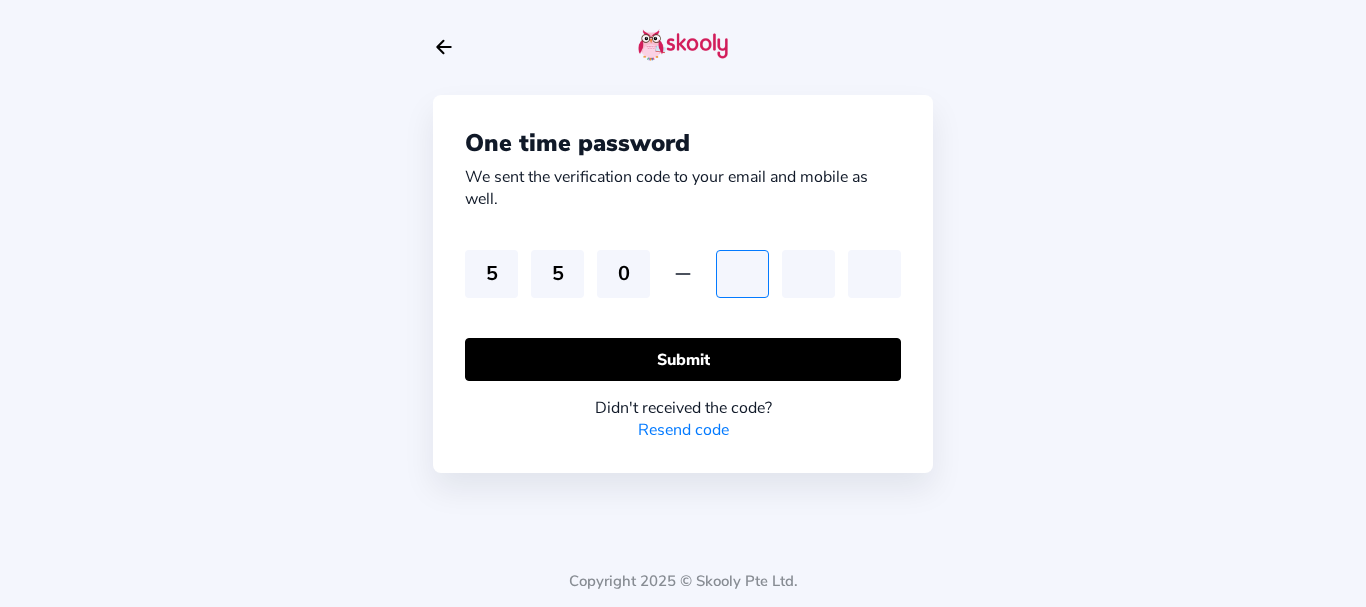 type on "4" 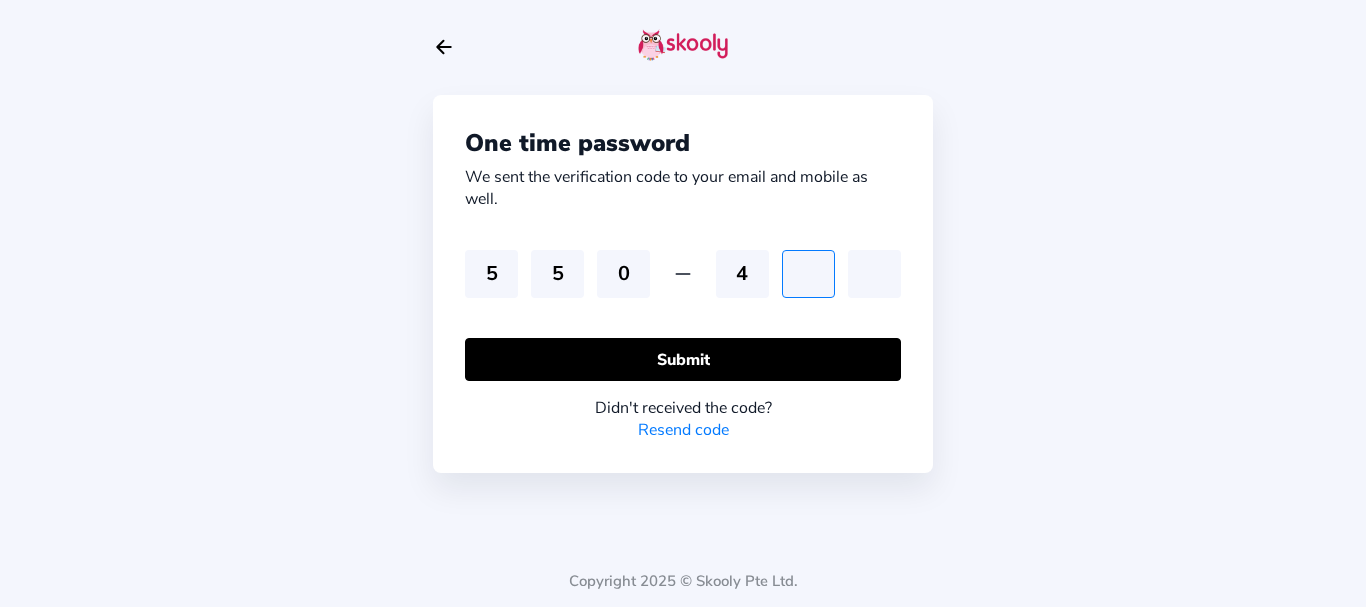 type on "6" 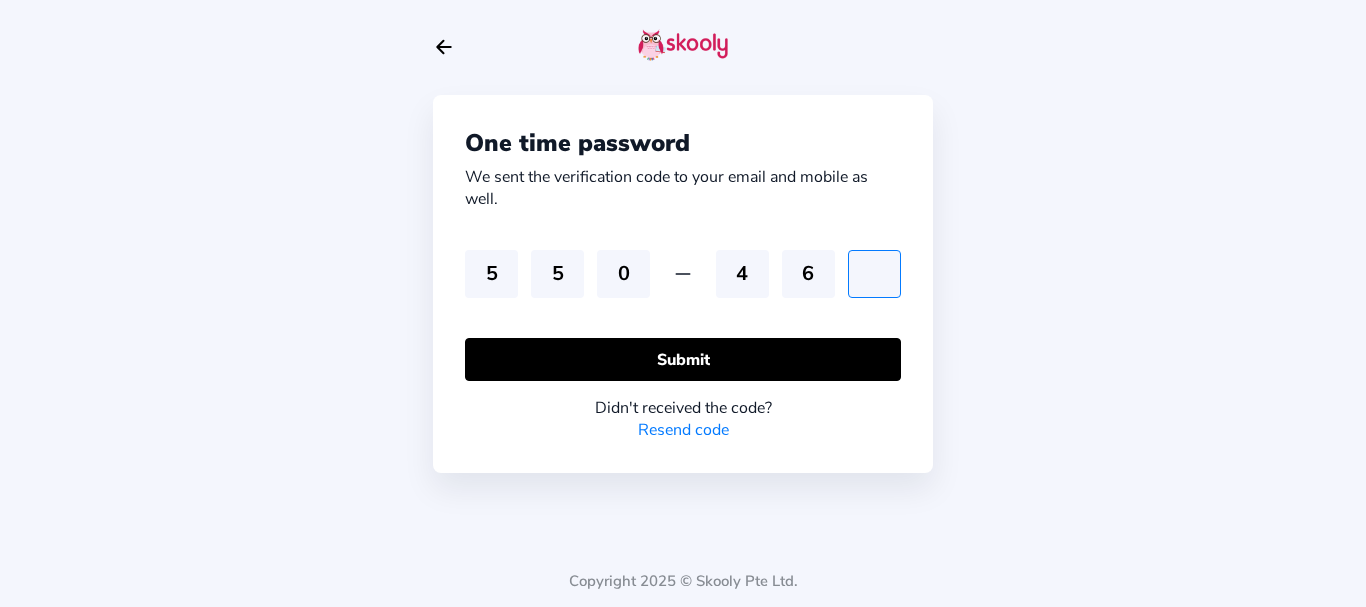 type on "0" 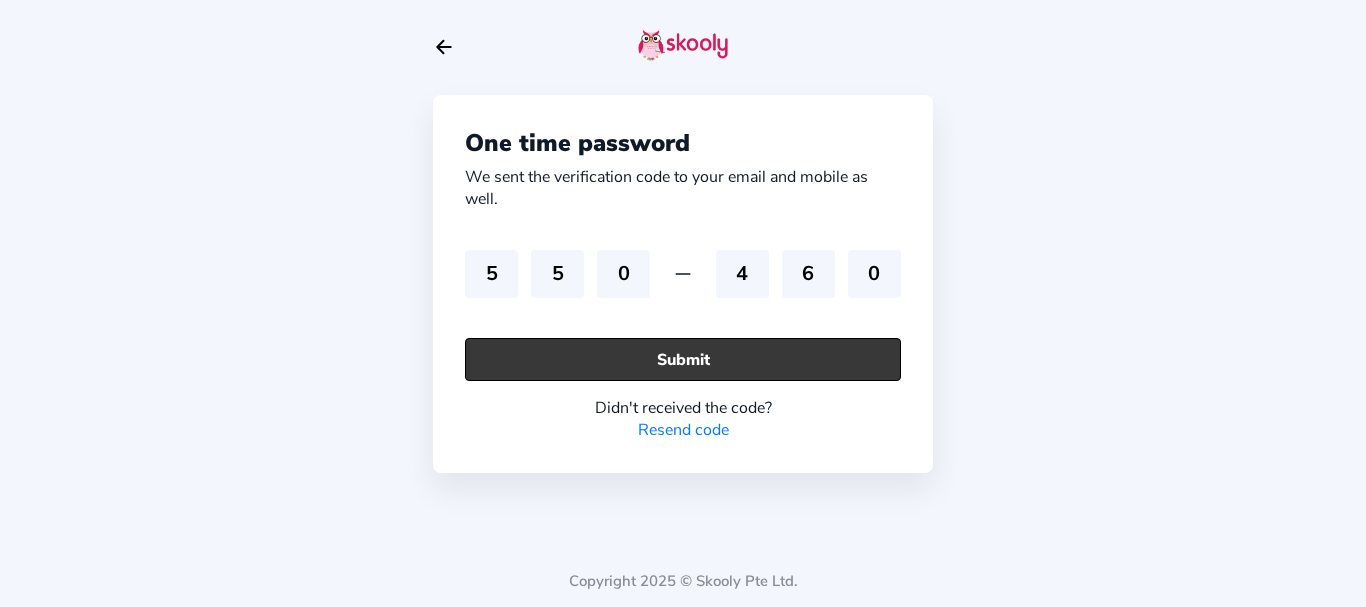 click on "Submit" 